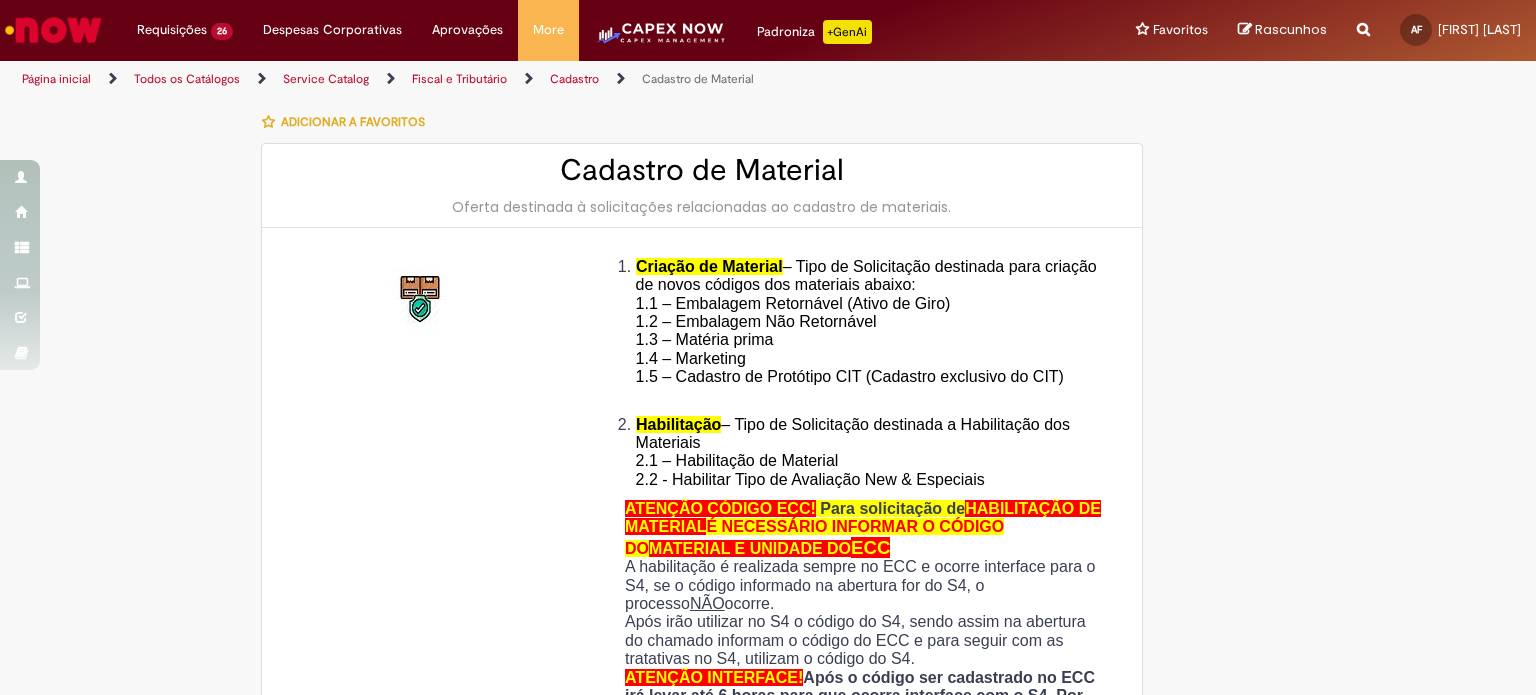 type on "*********" 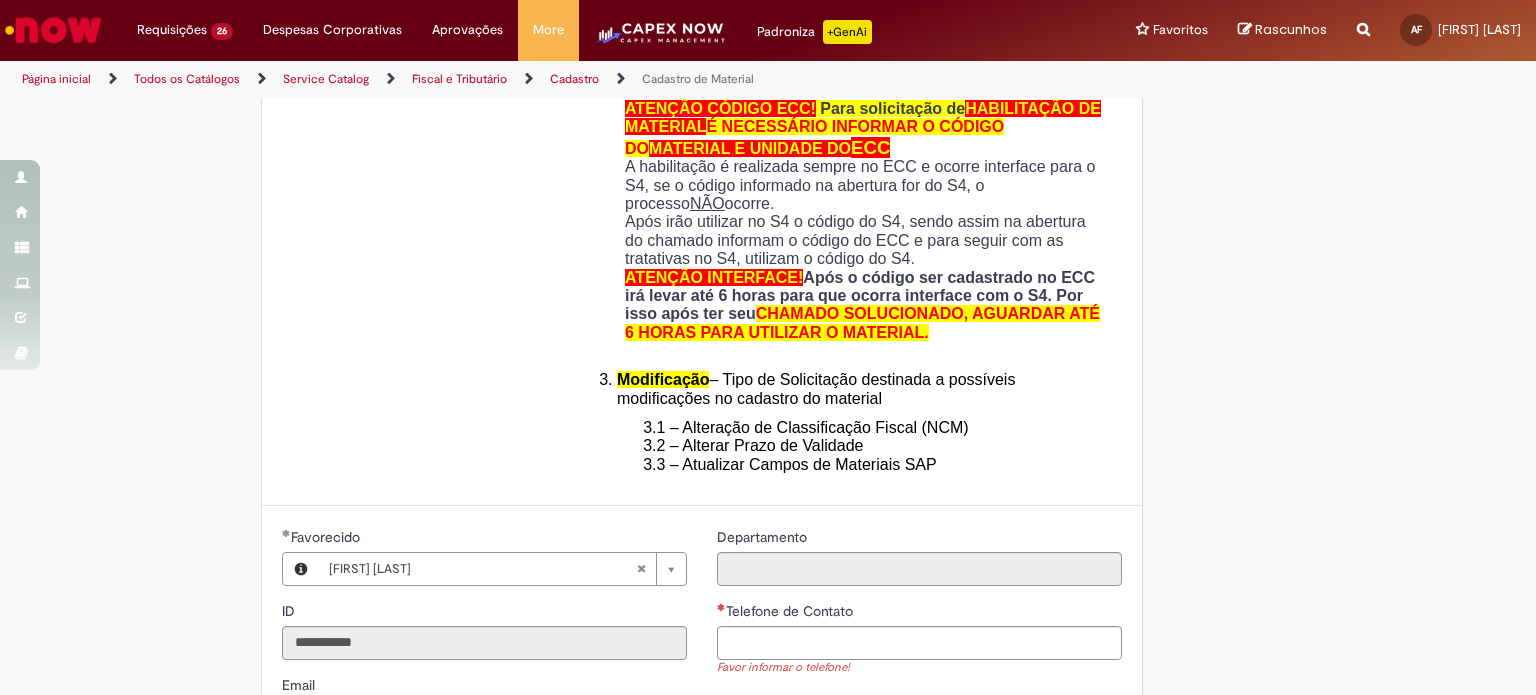 scroll, scrollTop: 700, scrollLeft: 0, axis: vertical 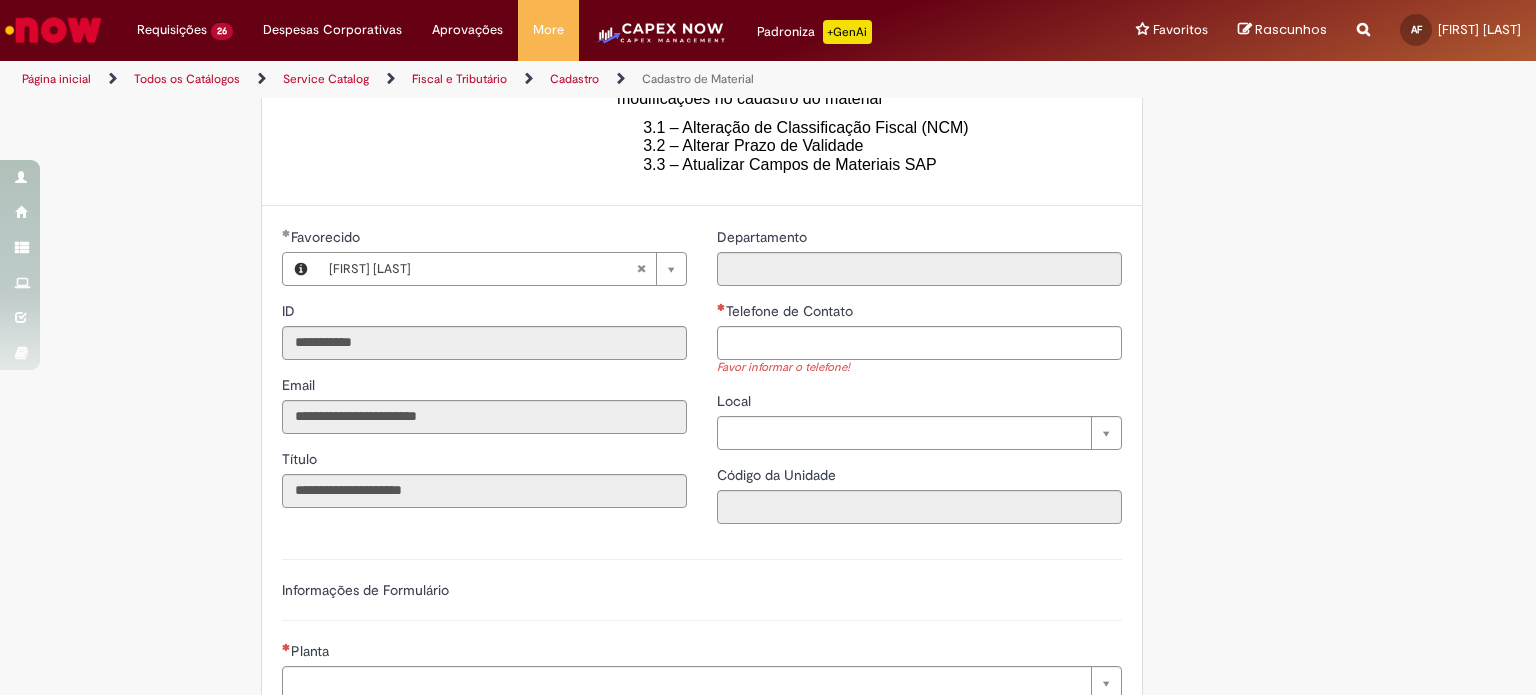 click on "Favor informar o telefone!" at bounding box center [919, 368] 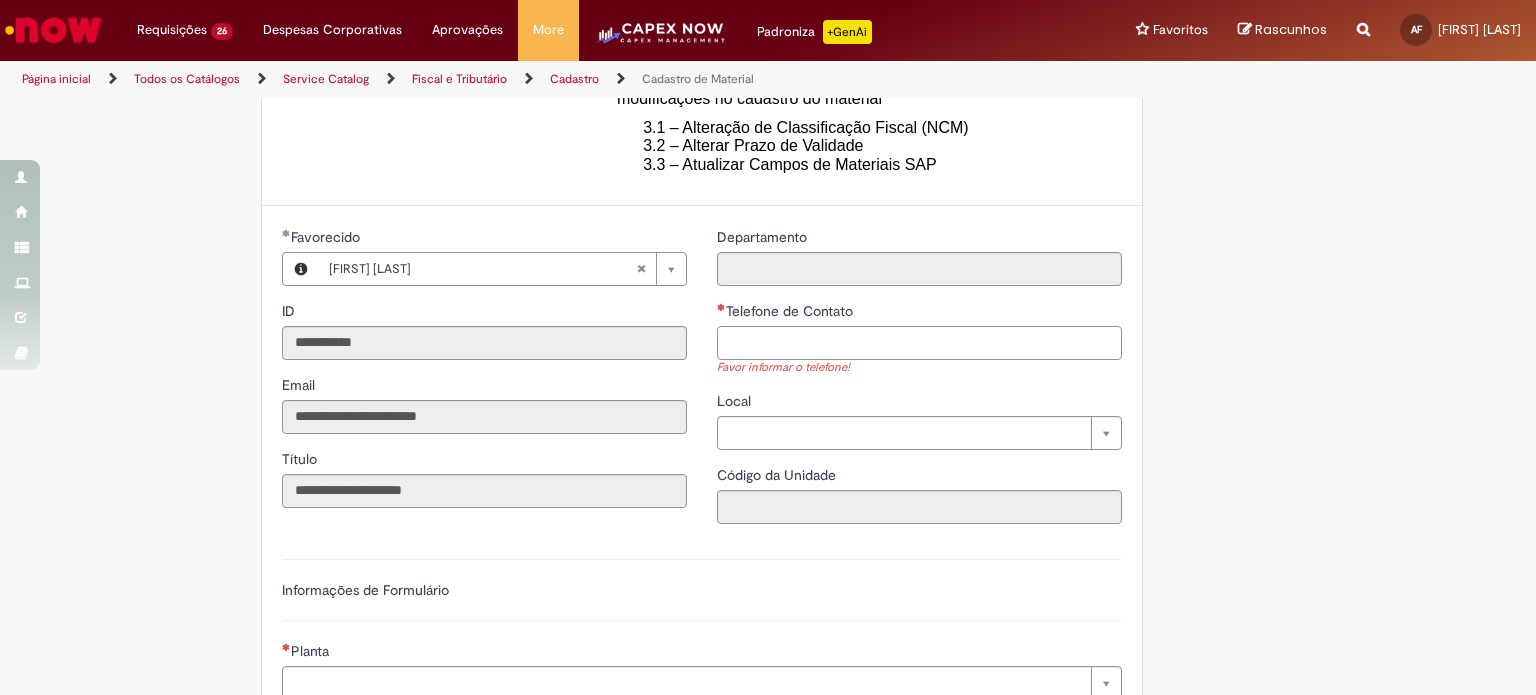 click on "Telefone de Contato" at bounding box center [919, 343] 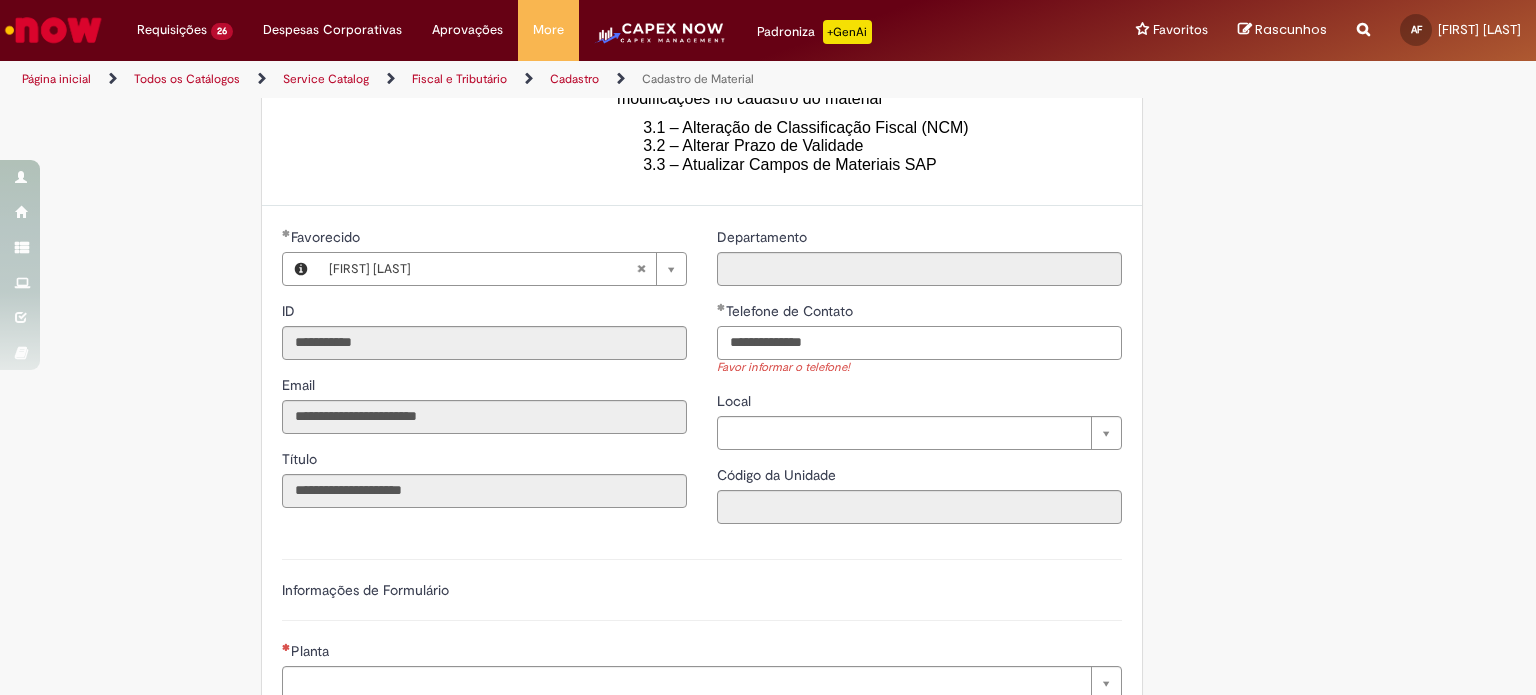 drag, startPoint x: 848, startPoint y: 342, endPoint x: 667, endPoint y: 309, distance: 183.98369 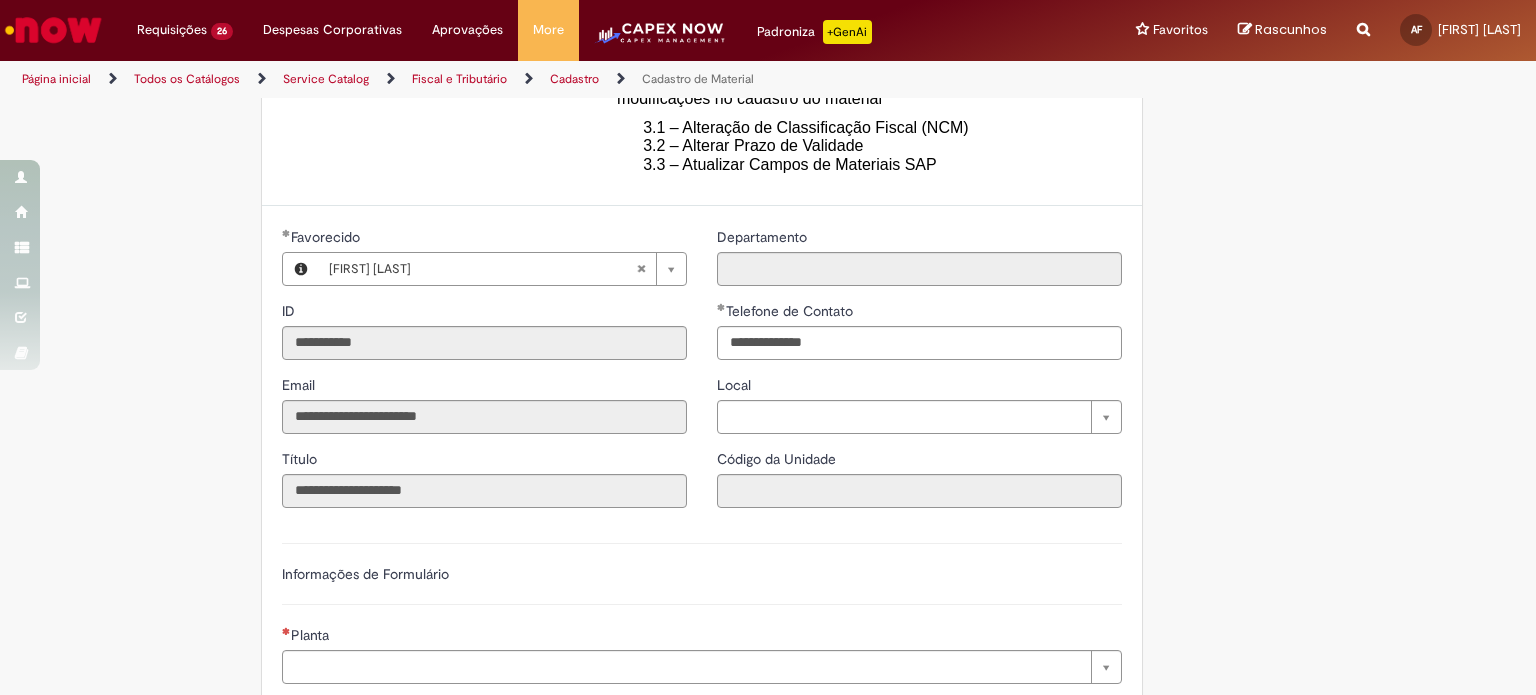 type on "**********" 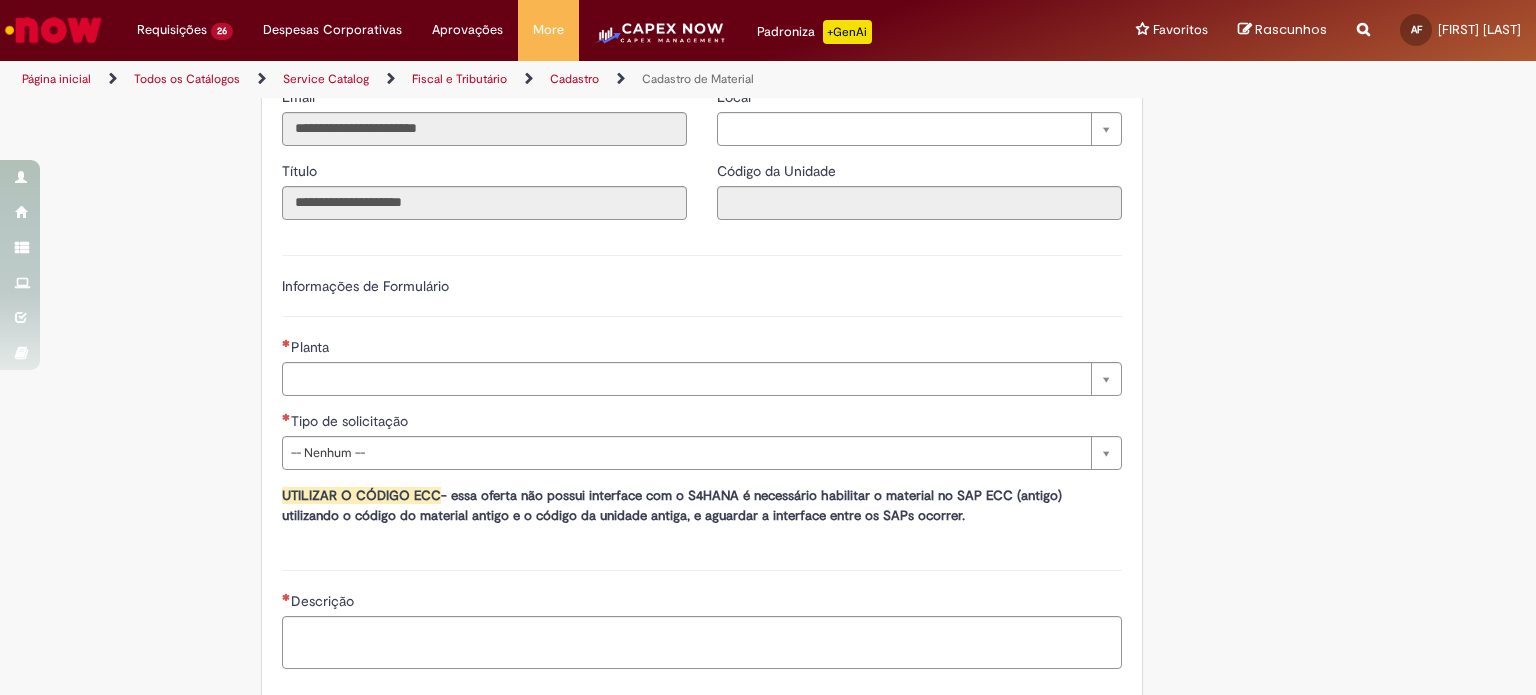 scroll, scrollTop: 1000, scrollLeft: 0, axis: vertical 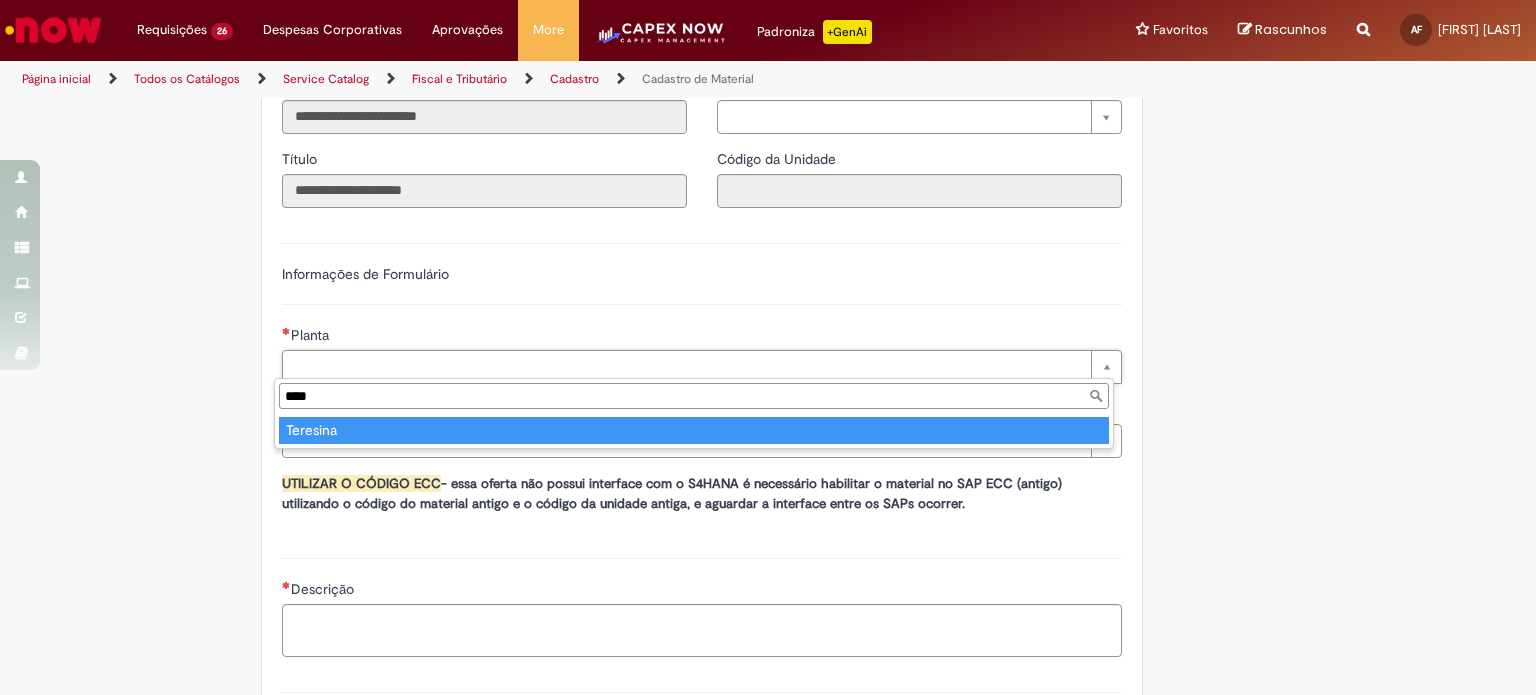 type on "****" 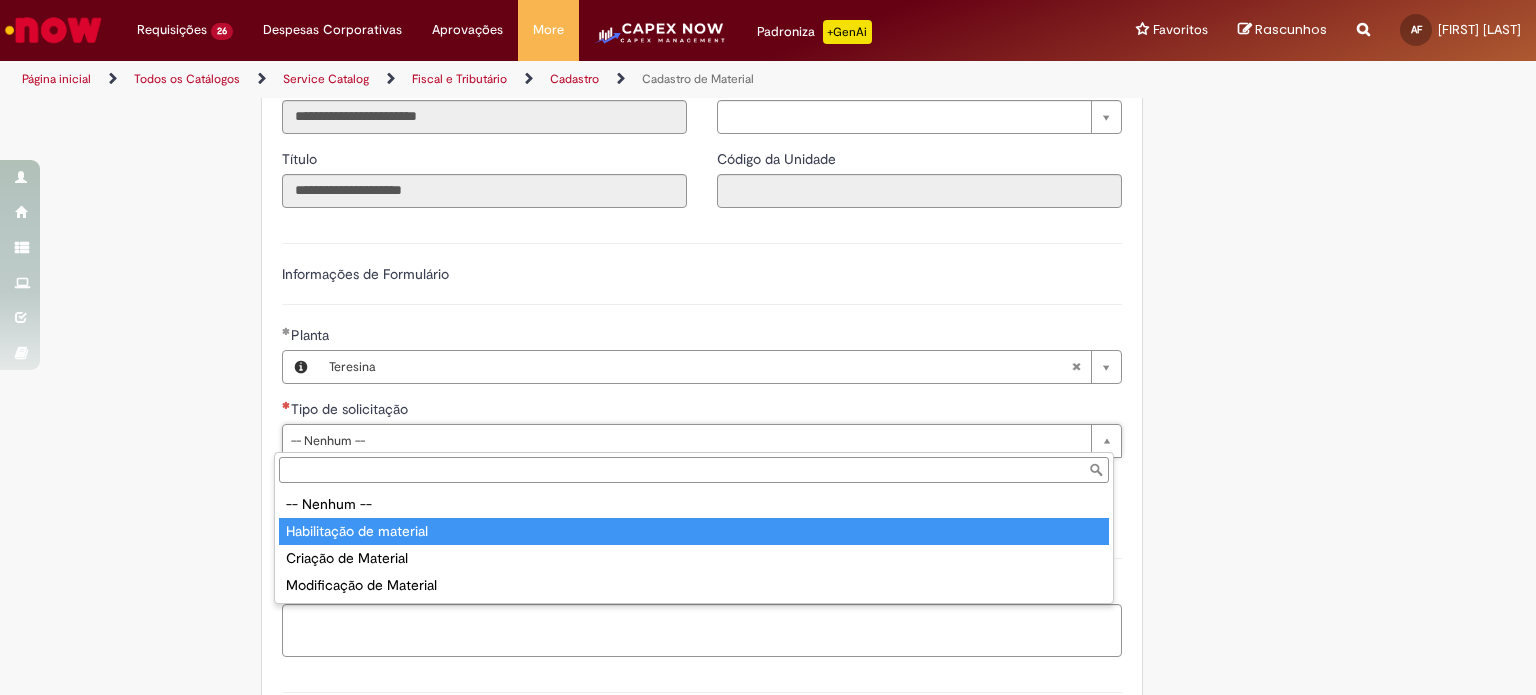type on "**********" 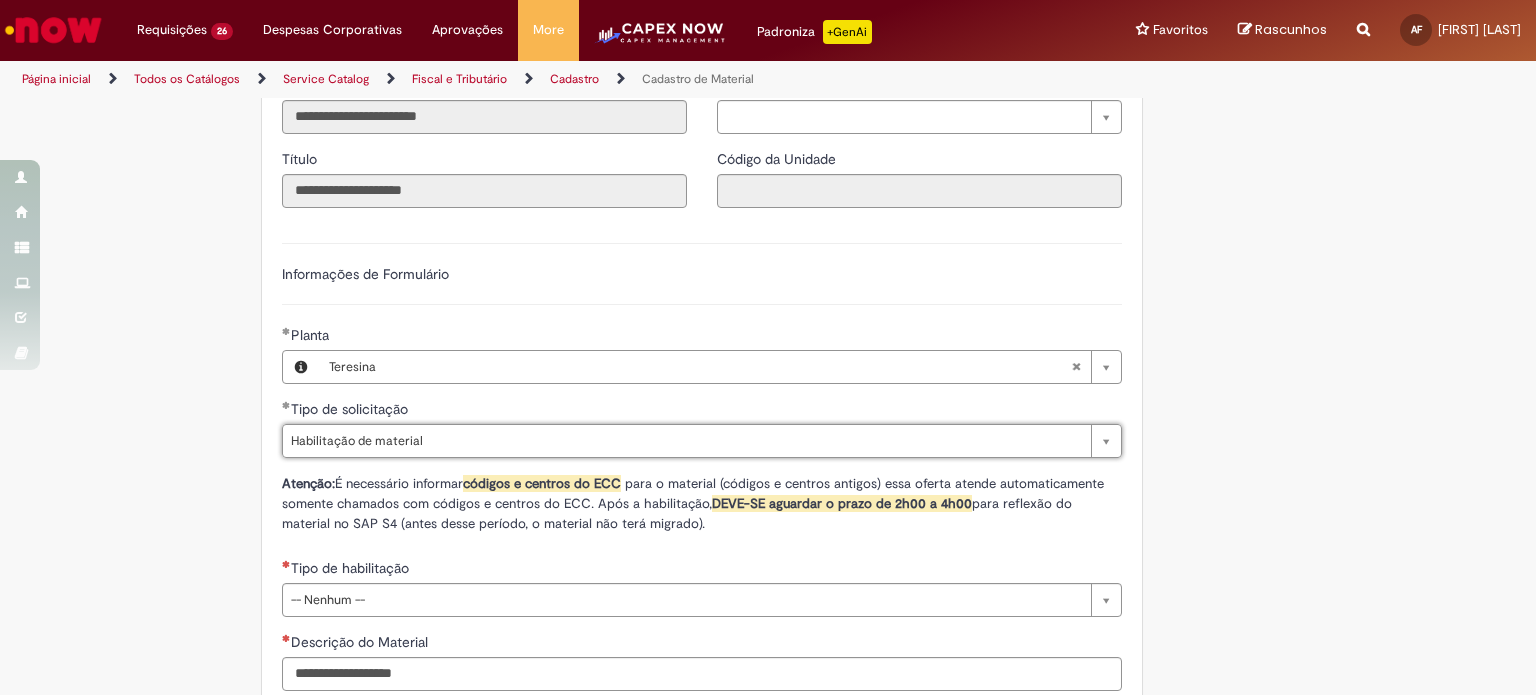 scroll, scrollTop: 1200, scrollLeft: 0, axis: vertical 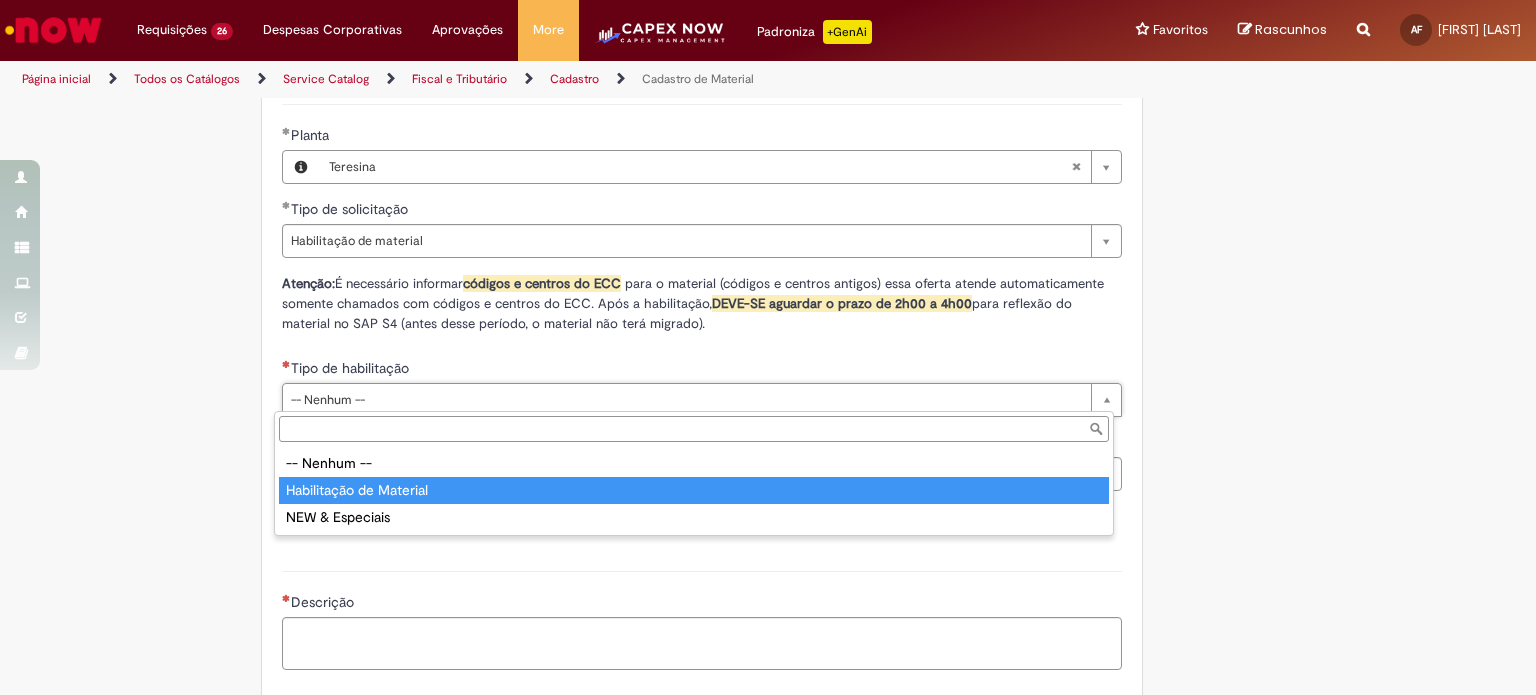 type on "**********" 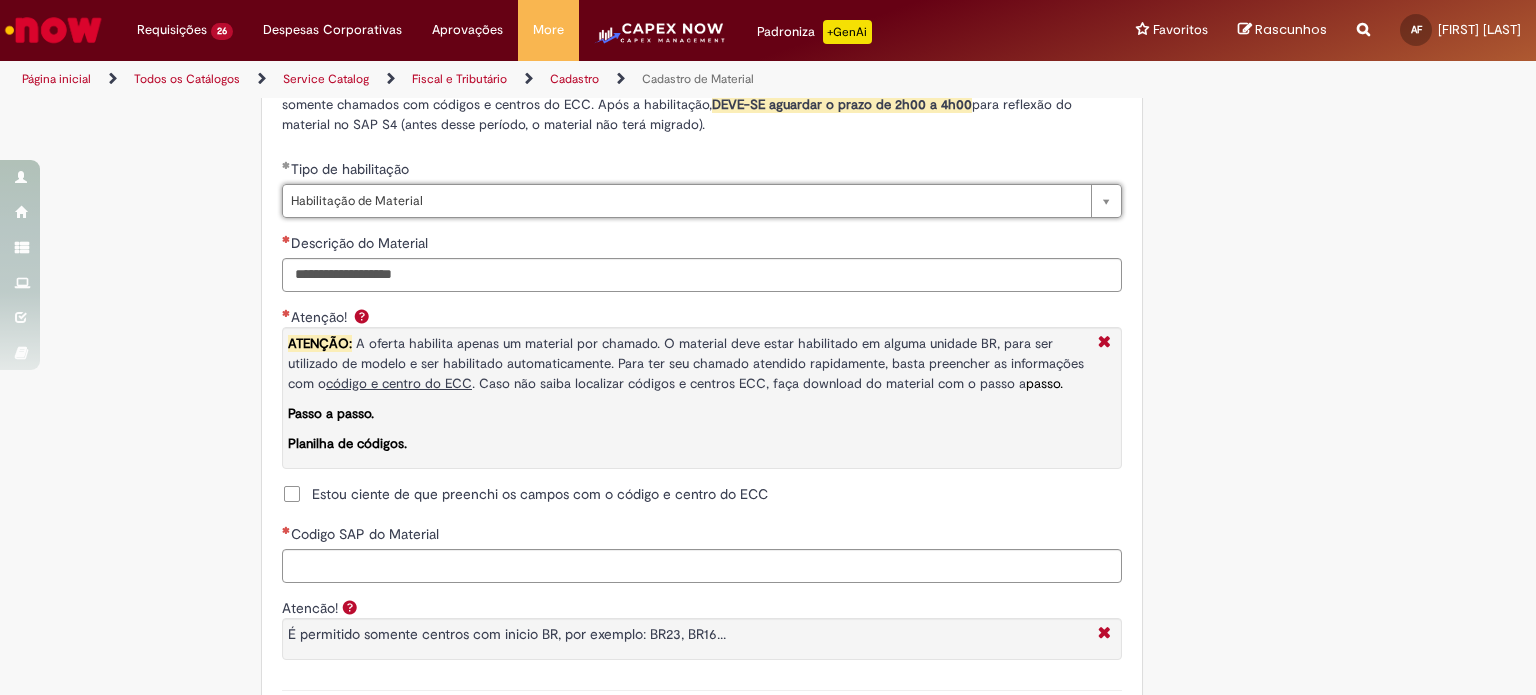 scroll, scrollTop: 1400, scrollLeft: 0, axis: vertical 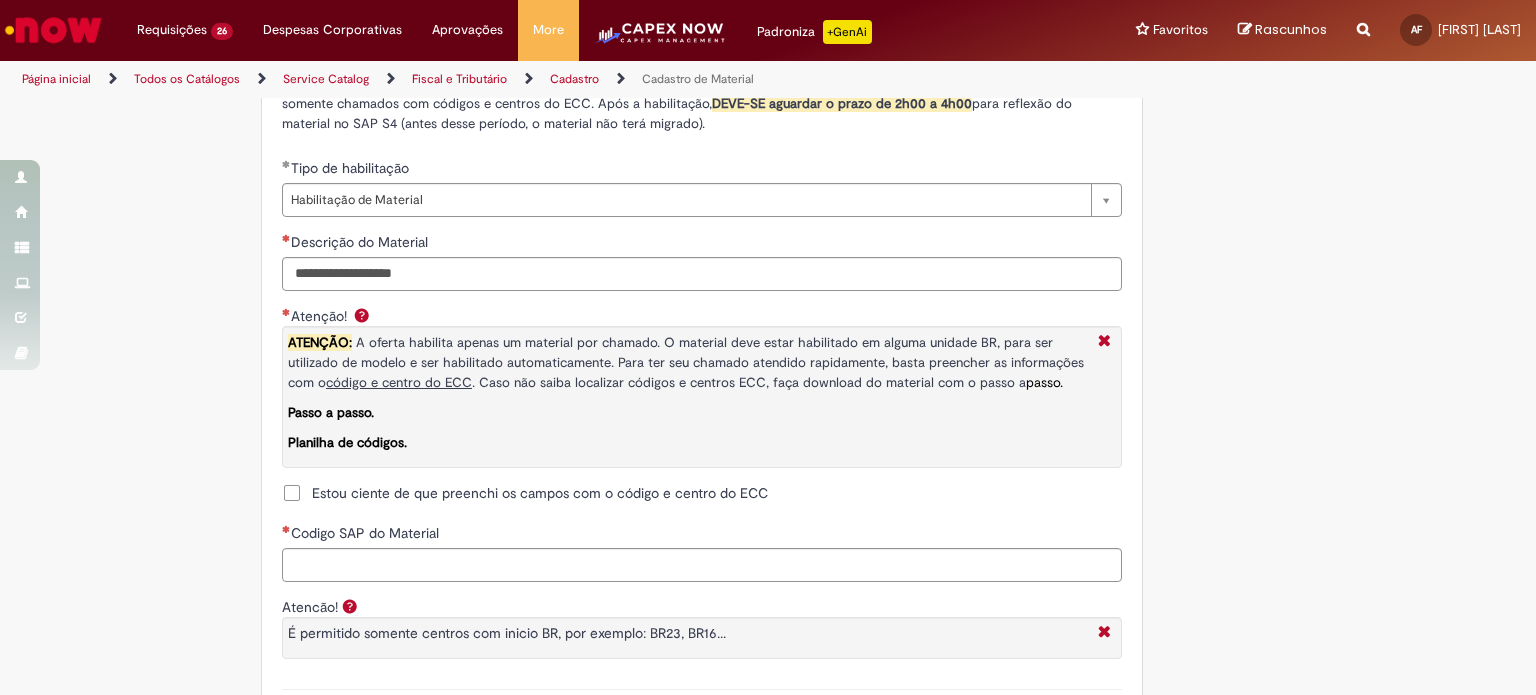 drag, startPoint x: 1332, startPoint y: 384, endPoint x: 1261, endPoint y: 386, distance: 71.02816 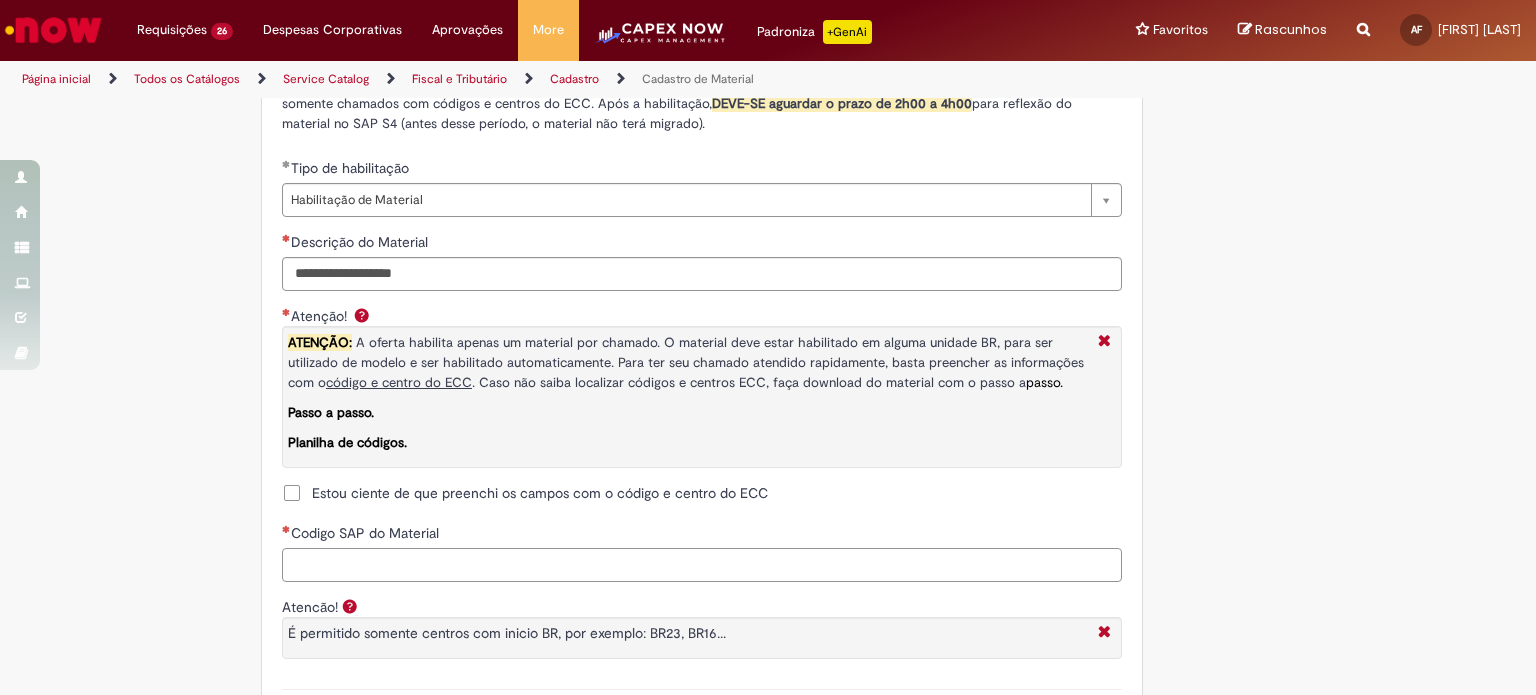 click on "Codigo SAP do Material" at bounding box center (702, 565) 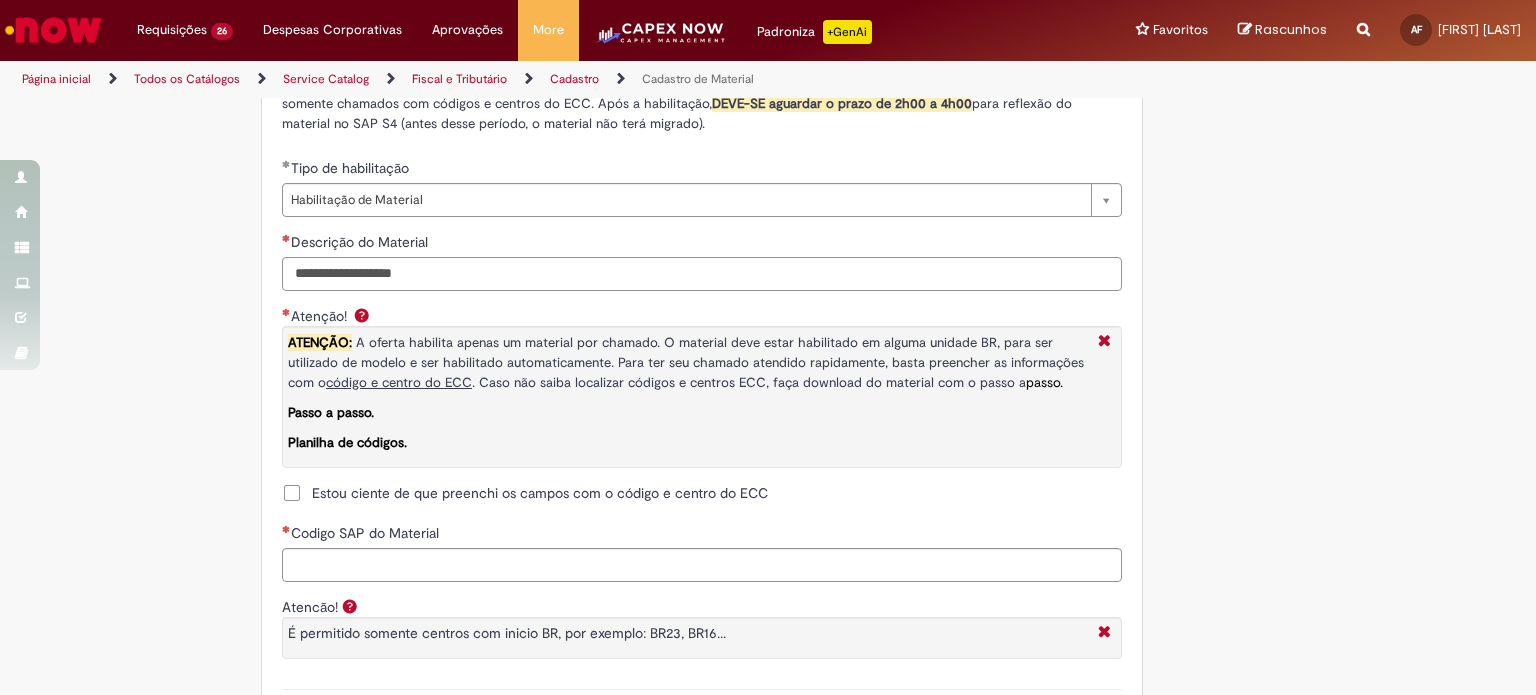 click on "Descrição do Material" at bounding box center [702, 274] 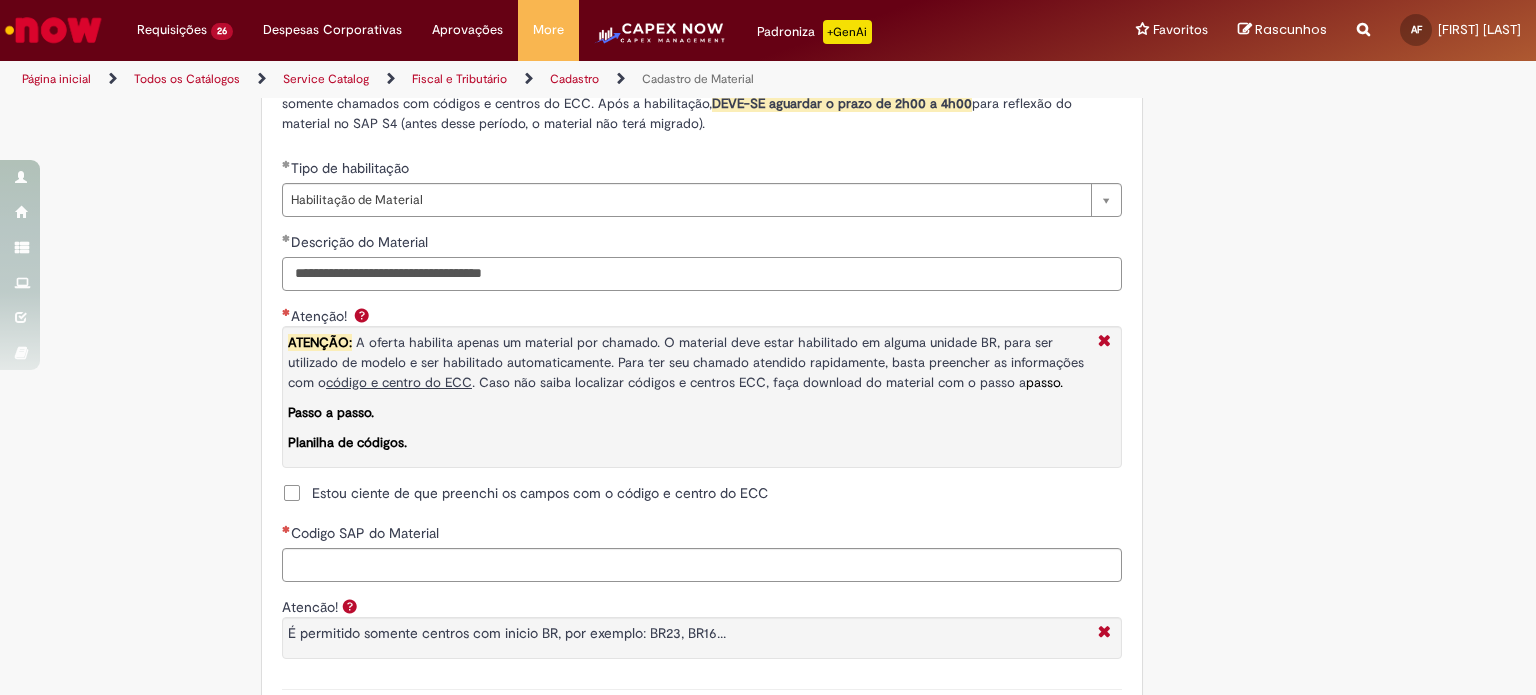 type on "**********" 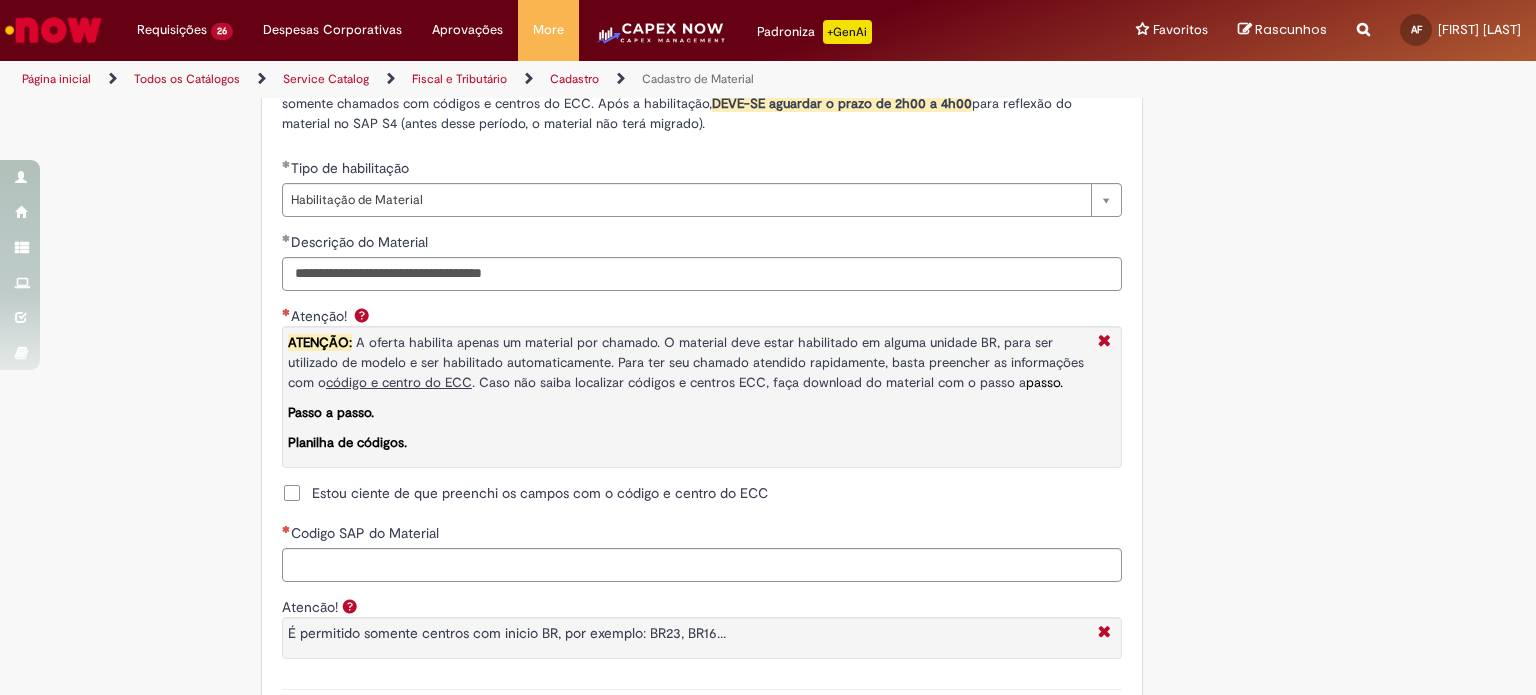 click on "Estou ciente de que preenchi os campos com o código e centro do ECC" at bounding box center [540, 493] 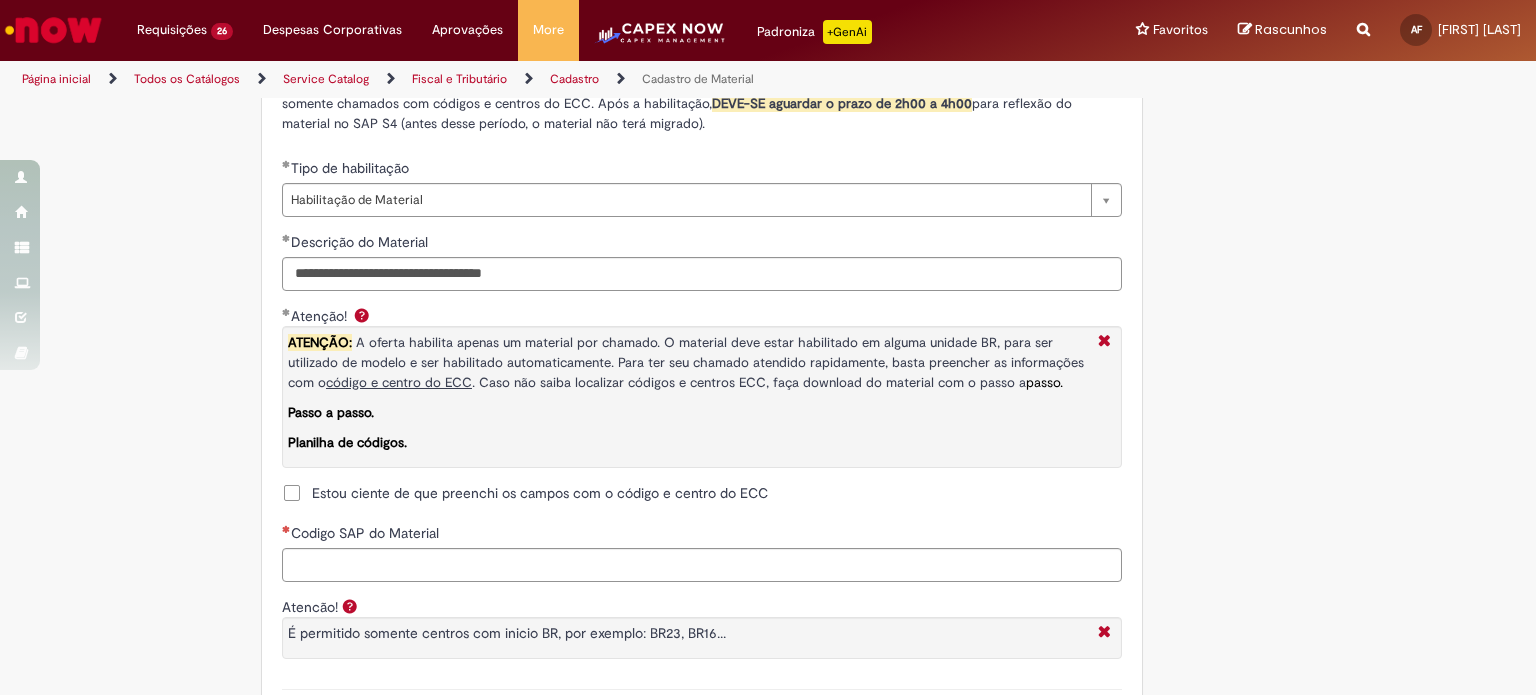 click on "Adicionar a Favoritos
Cadastro de Material
Oferta destinada à solicitações relacionadas ao cadastro de materiais.
Criação de Material  – Tipo de Solicitação destinada para criação de novos códigos dos materiais abaixo:       1.1 – Embalagem Retornável (Ativo de Giro)       1.2 – Embalagem Não Retornável        1.3 – Matéria prima       1.4 – Marketing       1.5 – Cadastro de Protótipo CIT (Cadastro exclusivo do CIT)
Habilitação  – Tipo de Solicitação destinada a Habilitação dos Materiais       2.1 – Habilitação de Material       2.2 - Habilitar Tipo de Avaliação New & Especiais
ATENÇÃO CÓDIGO ECC!   Para solicitação de  HABILITAÇÃO DE MATERIAL  É NECESSÁRIO INFORMAR O CÓDIGO DO  MATERIAL E UNIDADE DO  ECC
NÃO  ocorre.
ATENÇÃO INTERFACE!
Modificação" at bounding box center (768, 23) 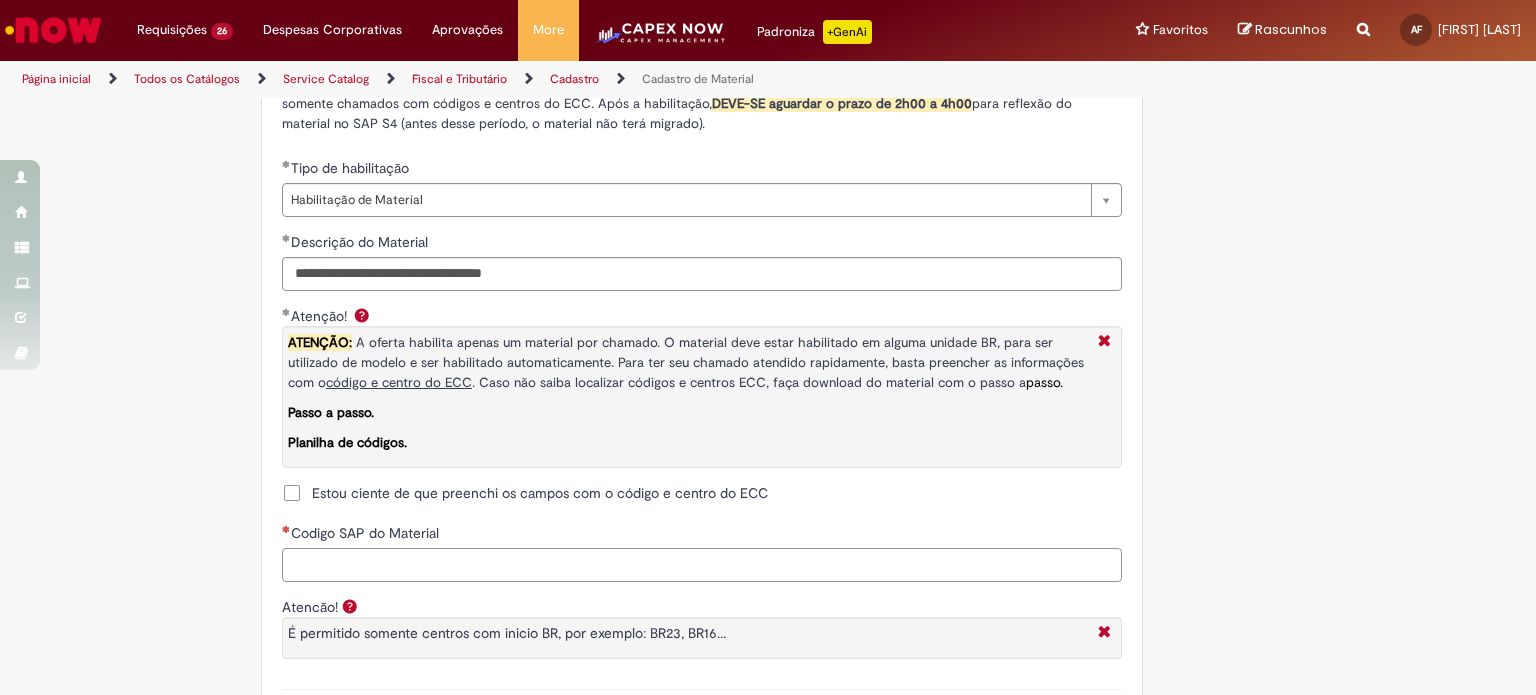 click on "Codigo SAP do Material" at bounding box center [702, 565] 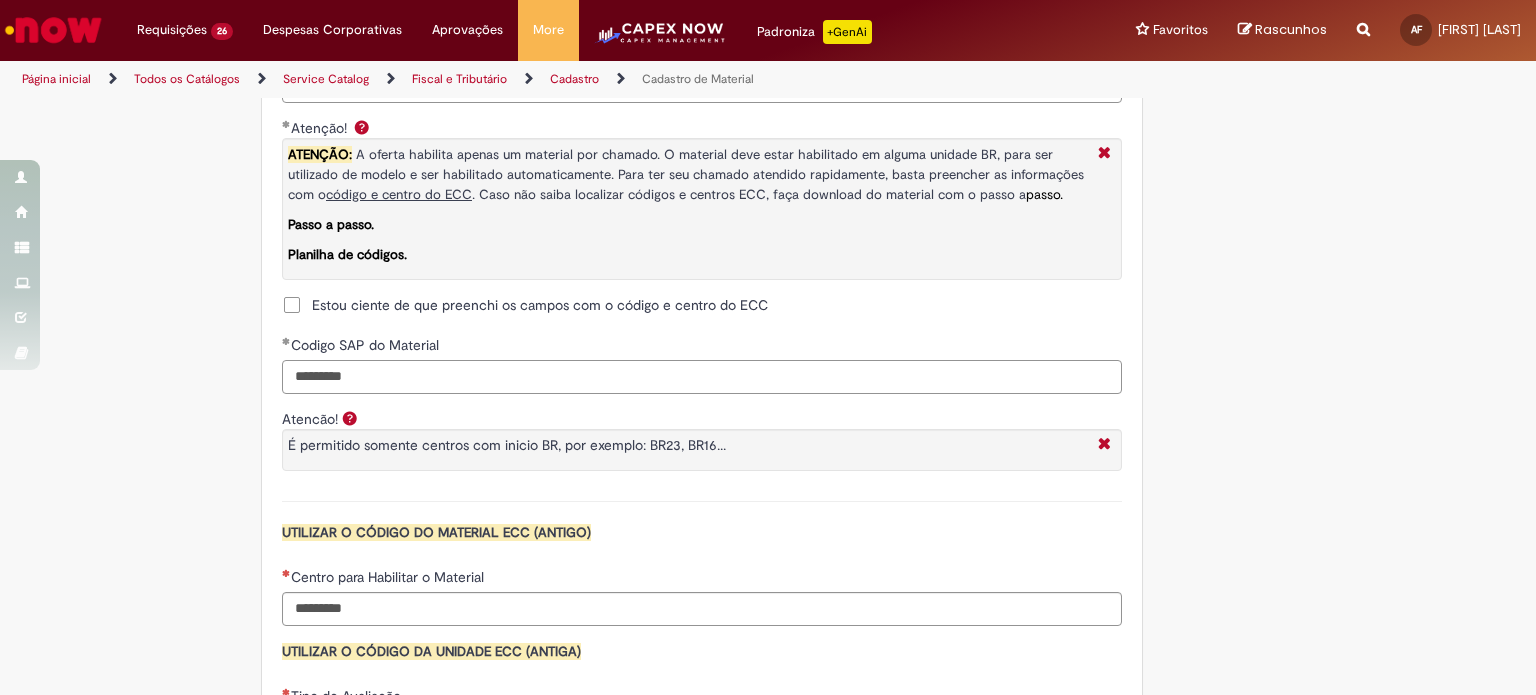 scroll, scrollTop: 1700, scrollLeft: 0, axis: vertical 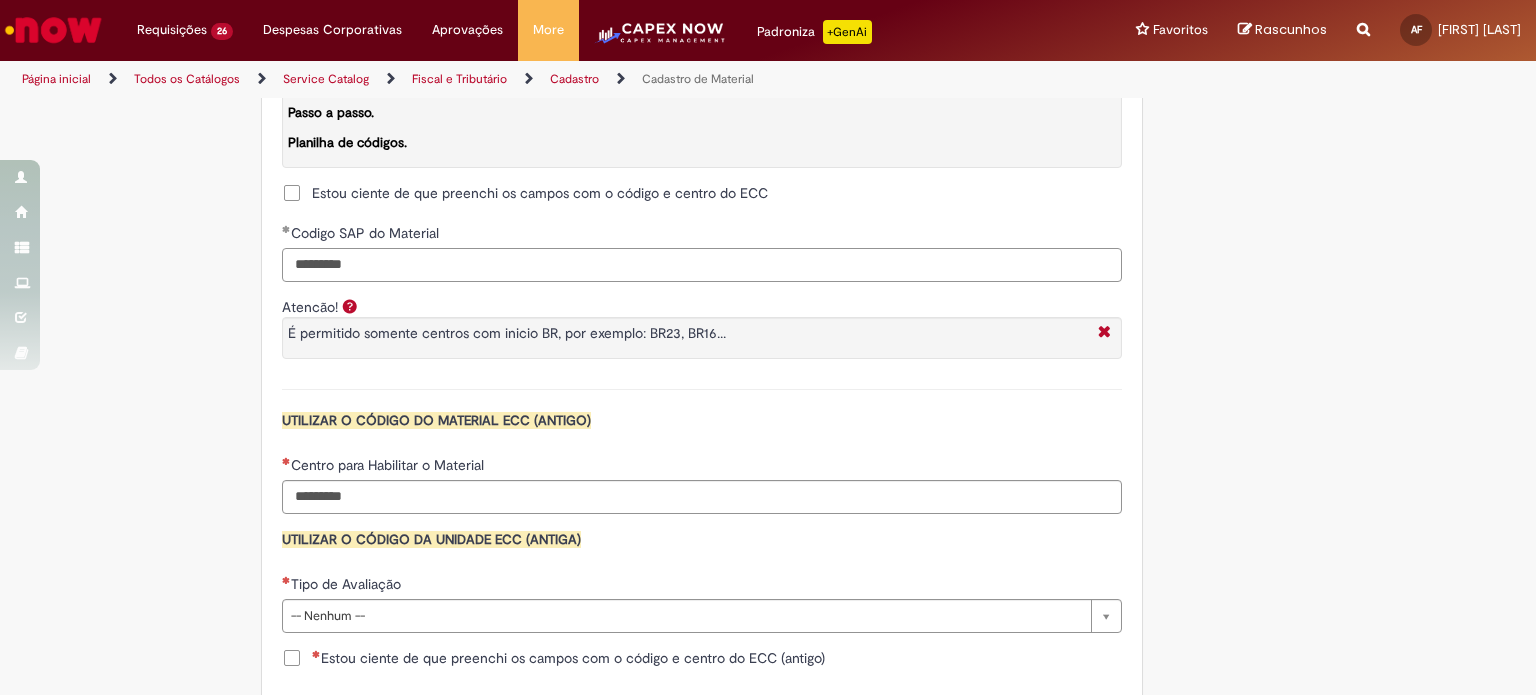 type on "*********" 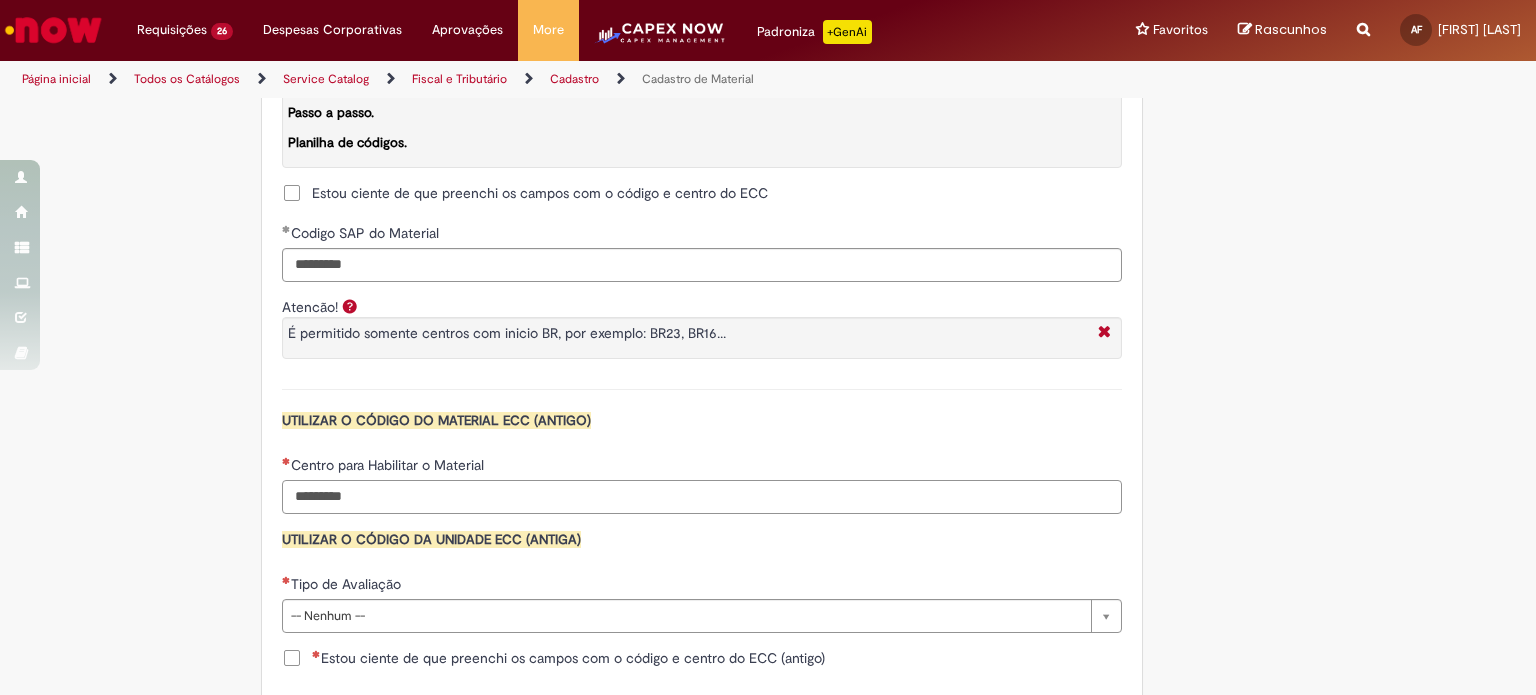 click on "Centro para Habilitar o Material" at bounding box center [702, 497] 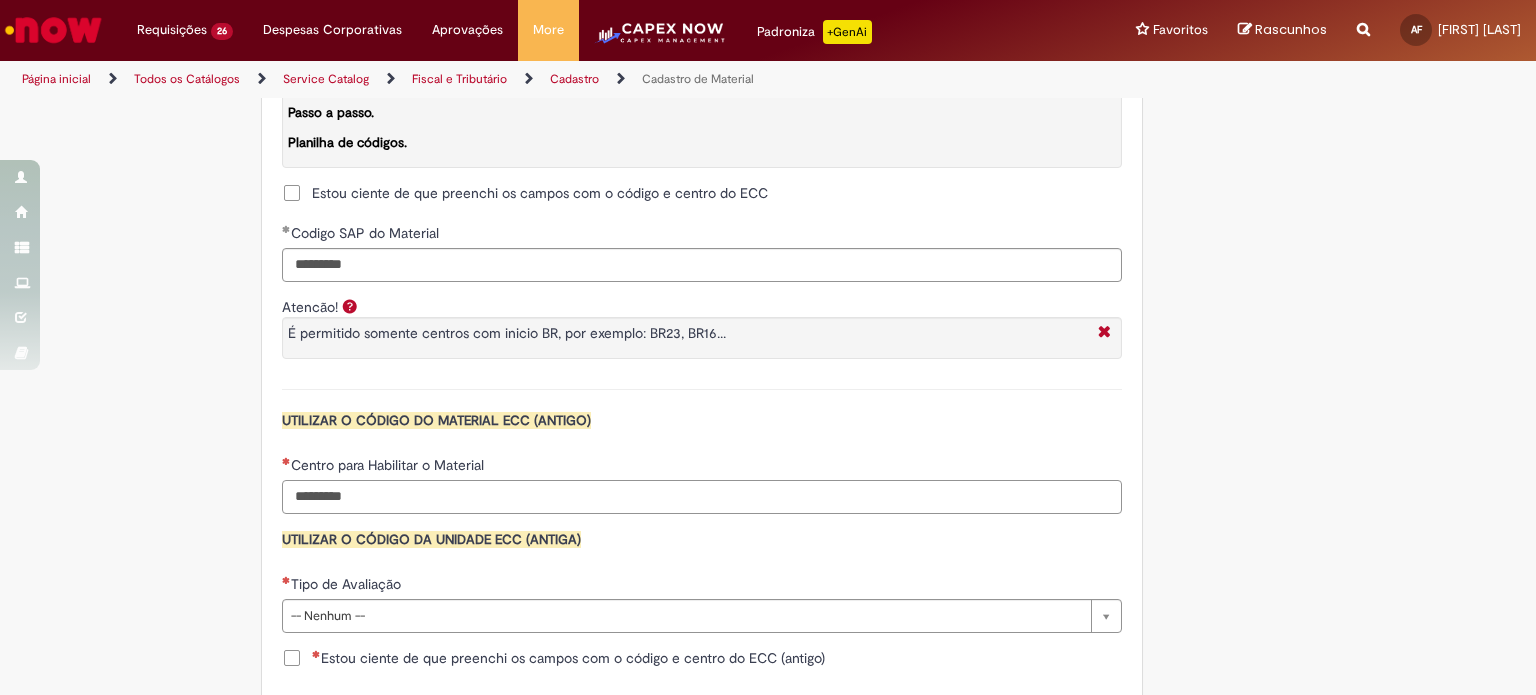 type on "*" 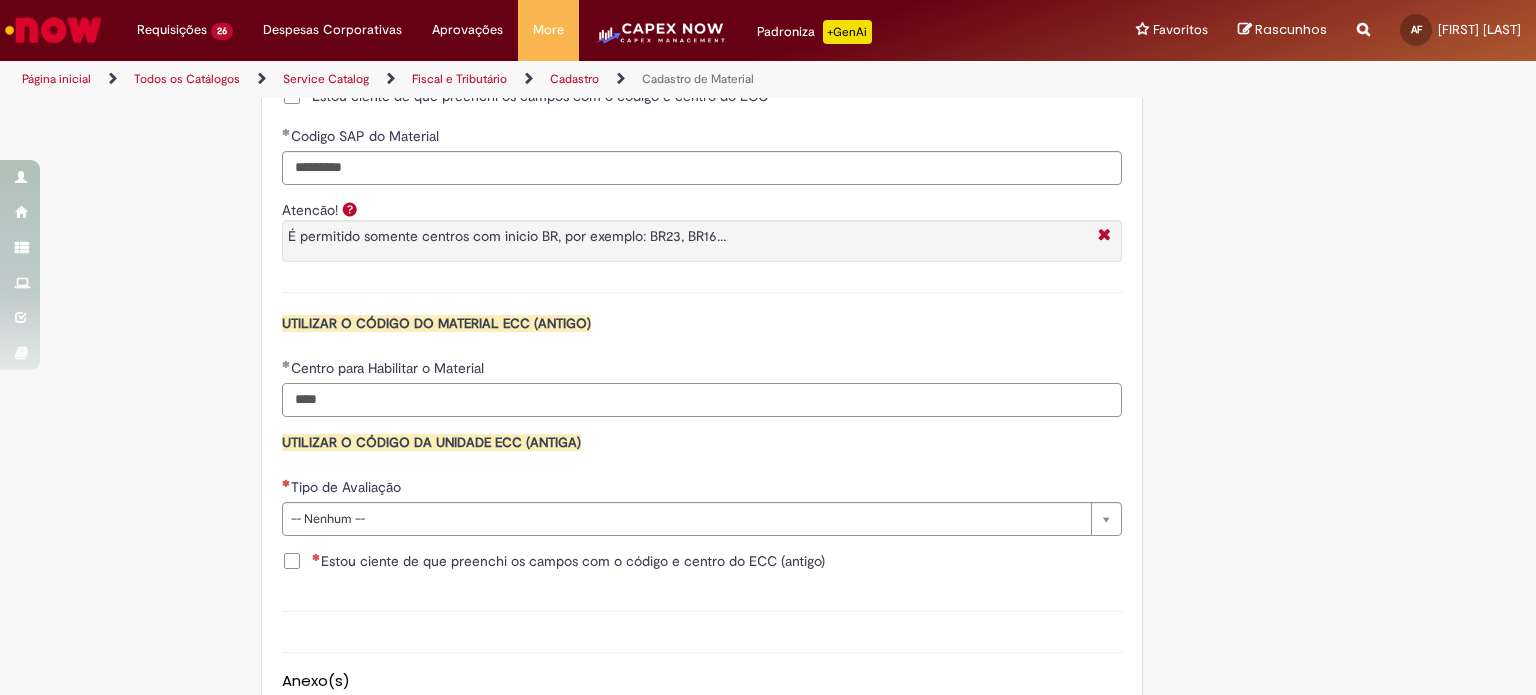 scroll, scrollTop: 1800, scrollLeft: 0, axis: vertical 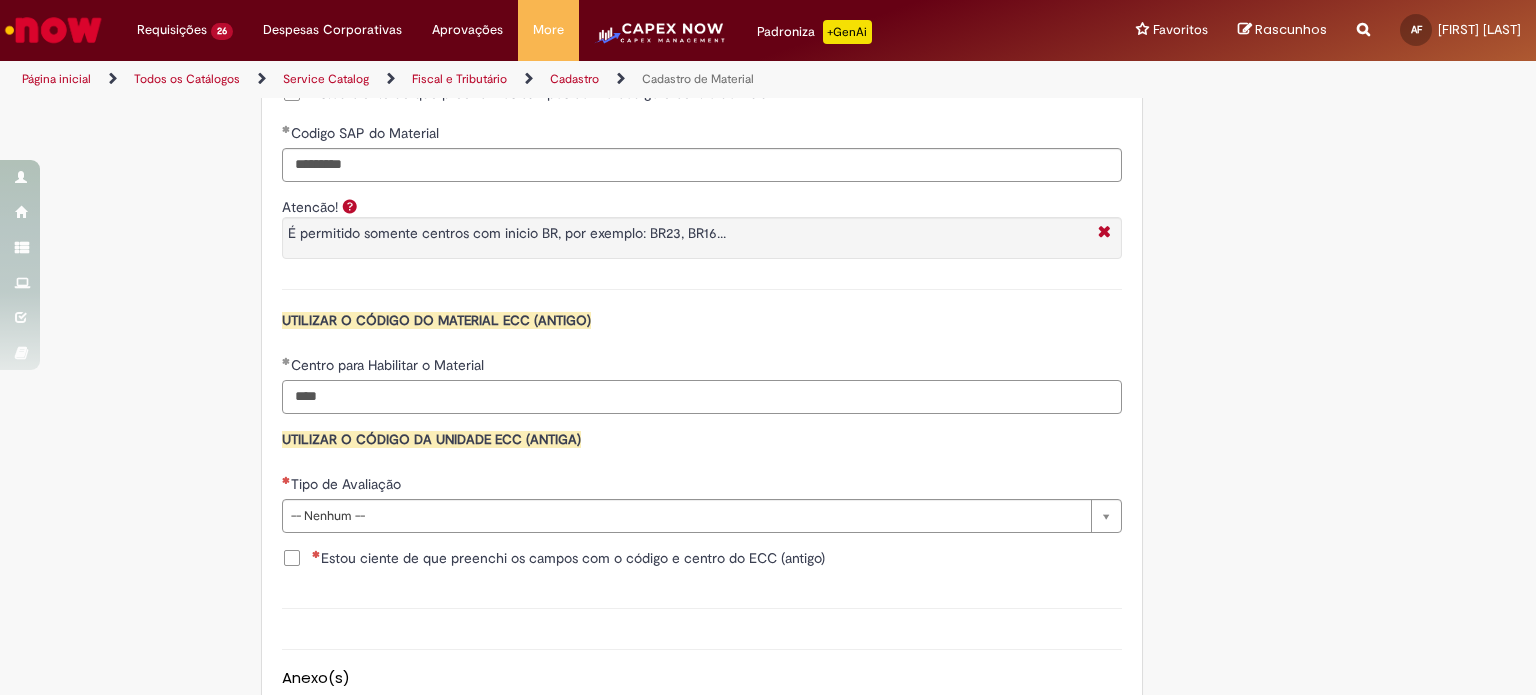 type on "****" 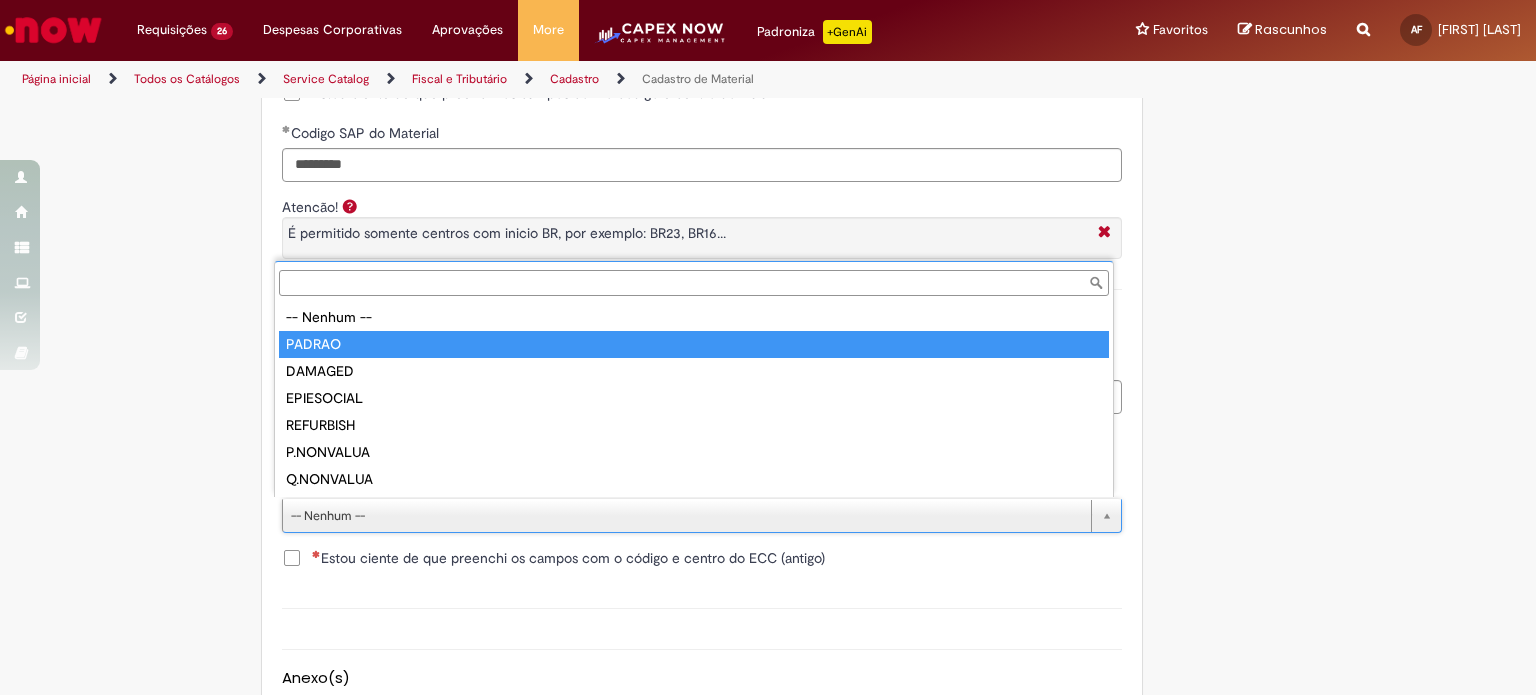 type on "******" 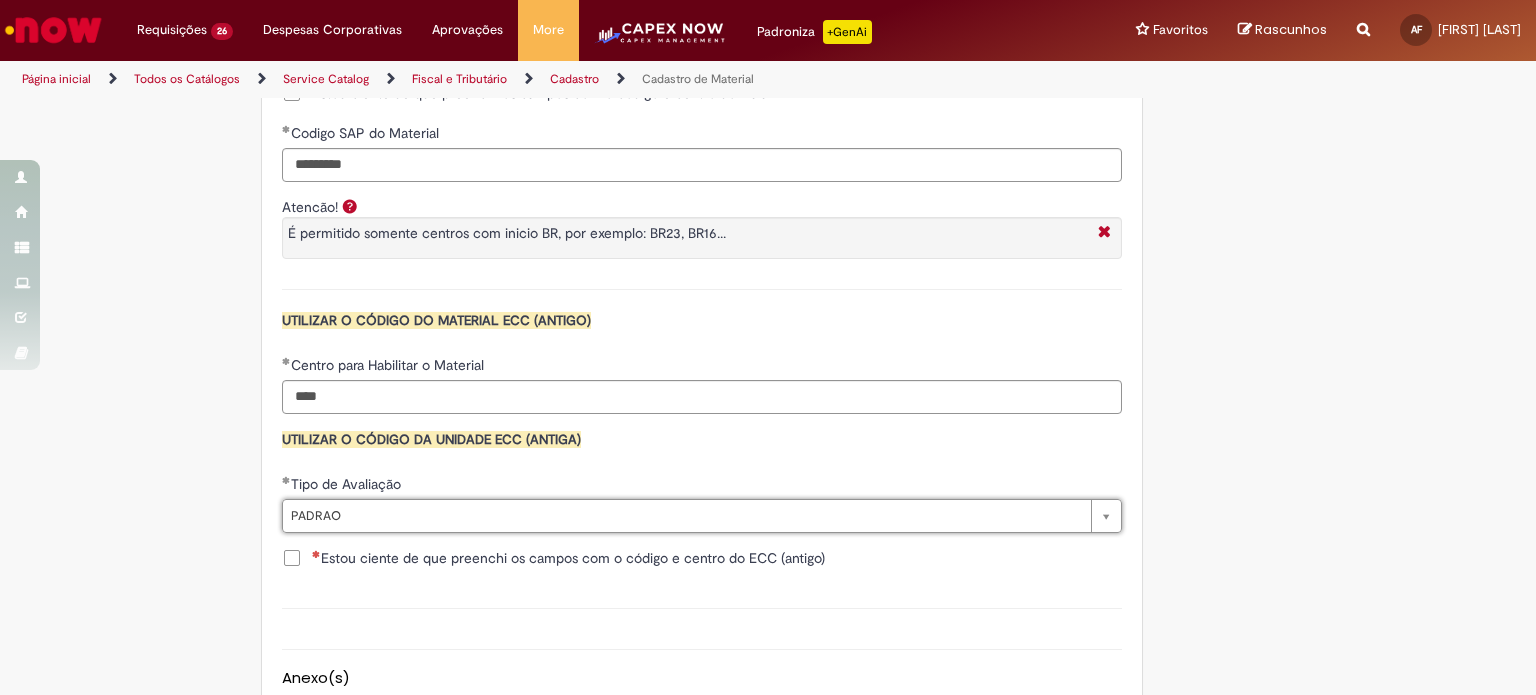 click on "Estou ciente de que preenchi os campos com o código e centro do ECC  (antigo)" at bounding box center [568, 558] 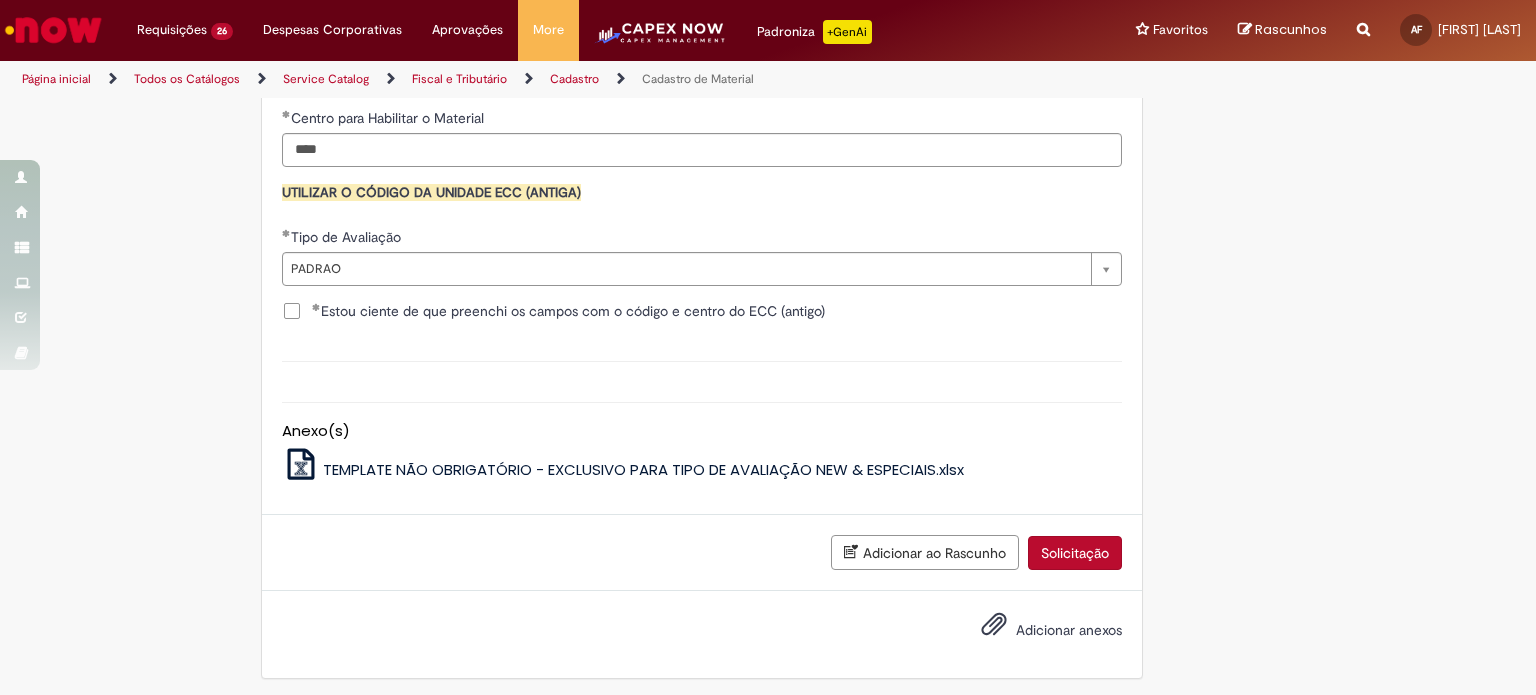 click on "Solicitação" at bounding box center (1075, 553) 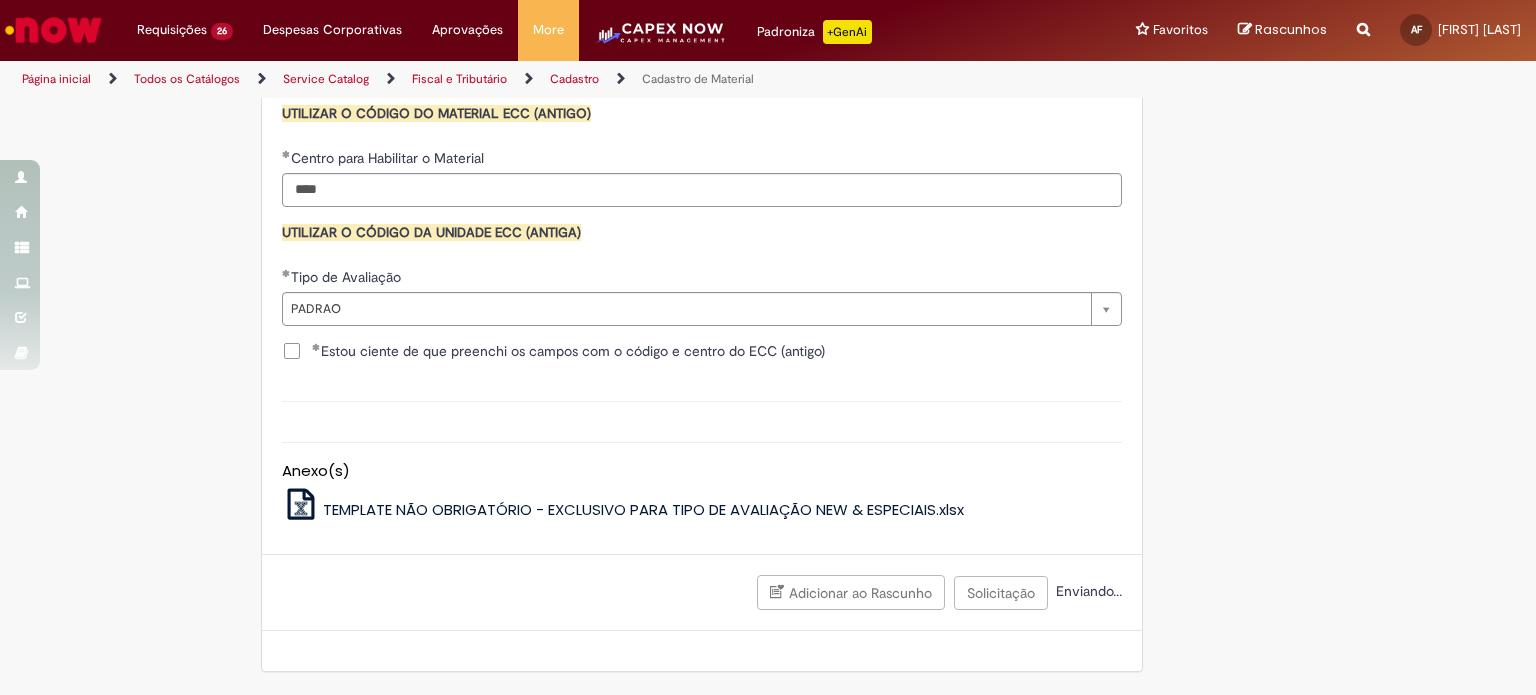 scroll, scrollTop: 2001, scrollLeft: 0, axis: vertical 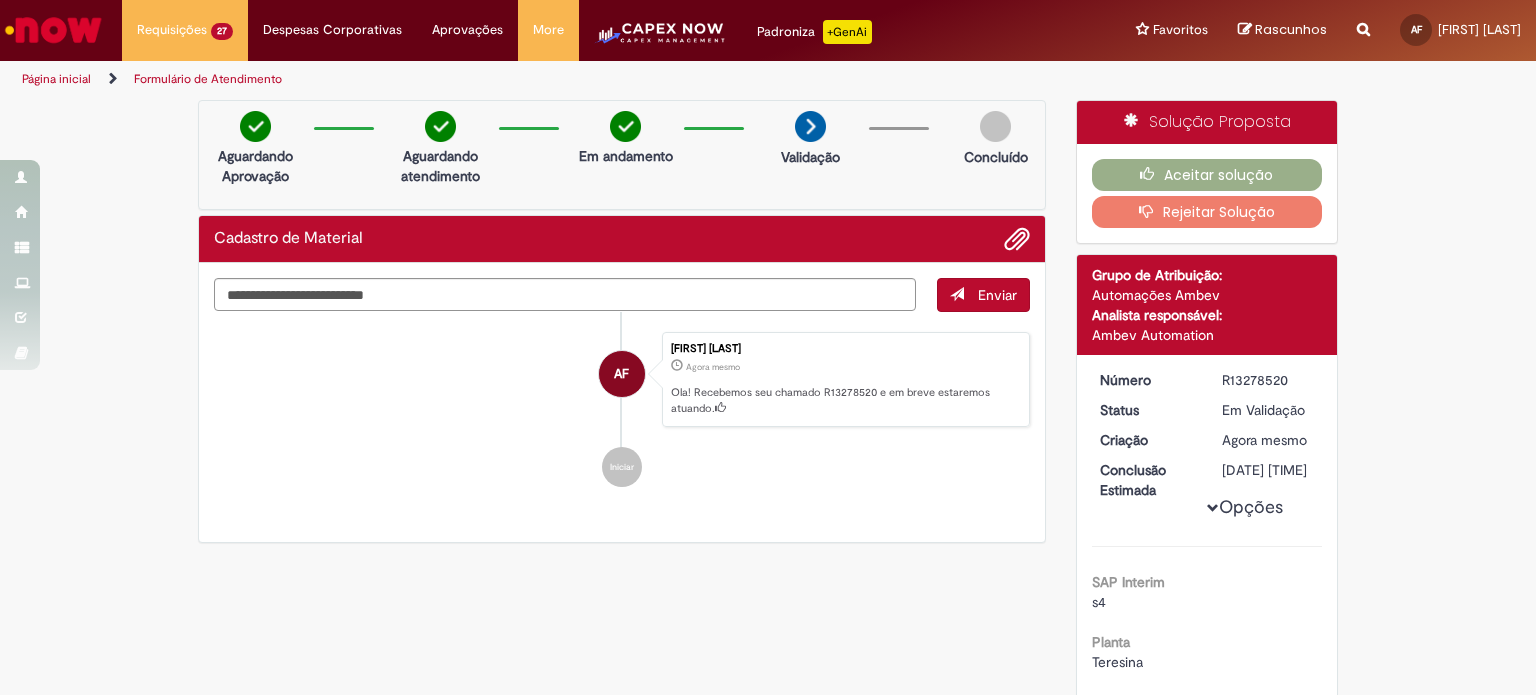 click on "R13278520" at bounding box center (1268, 380) 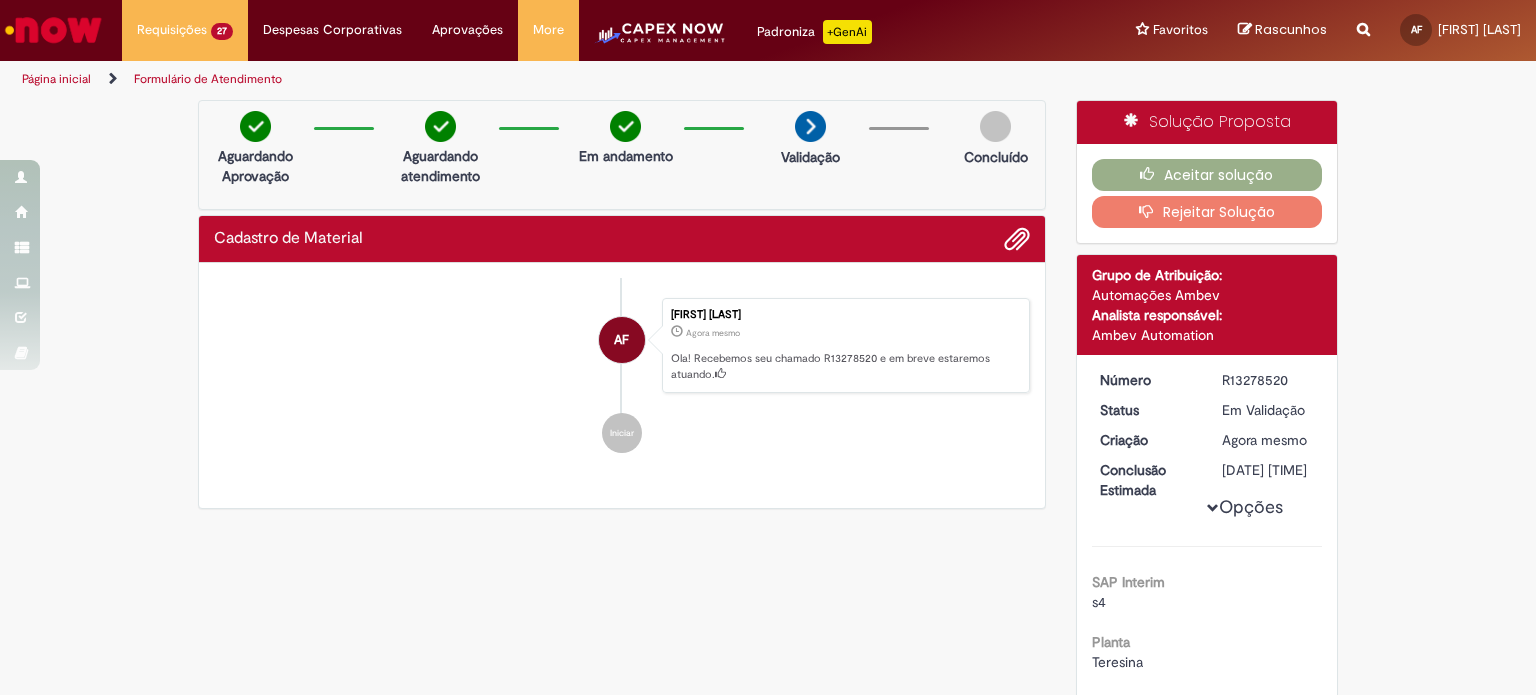 click on "R13278520" at bounding box center [1268, 380] 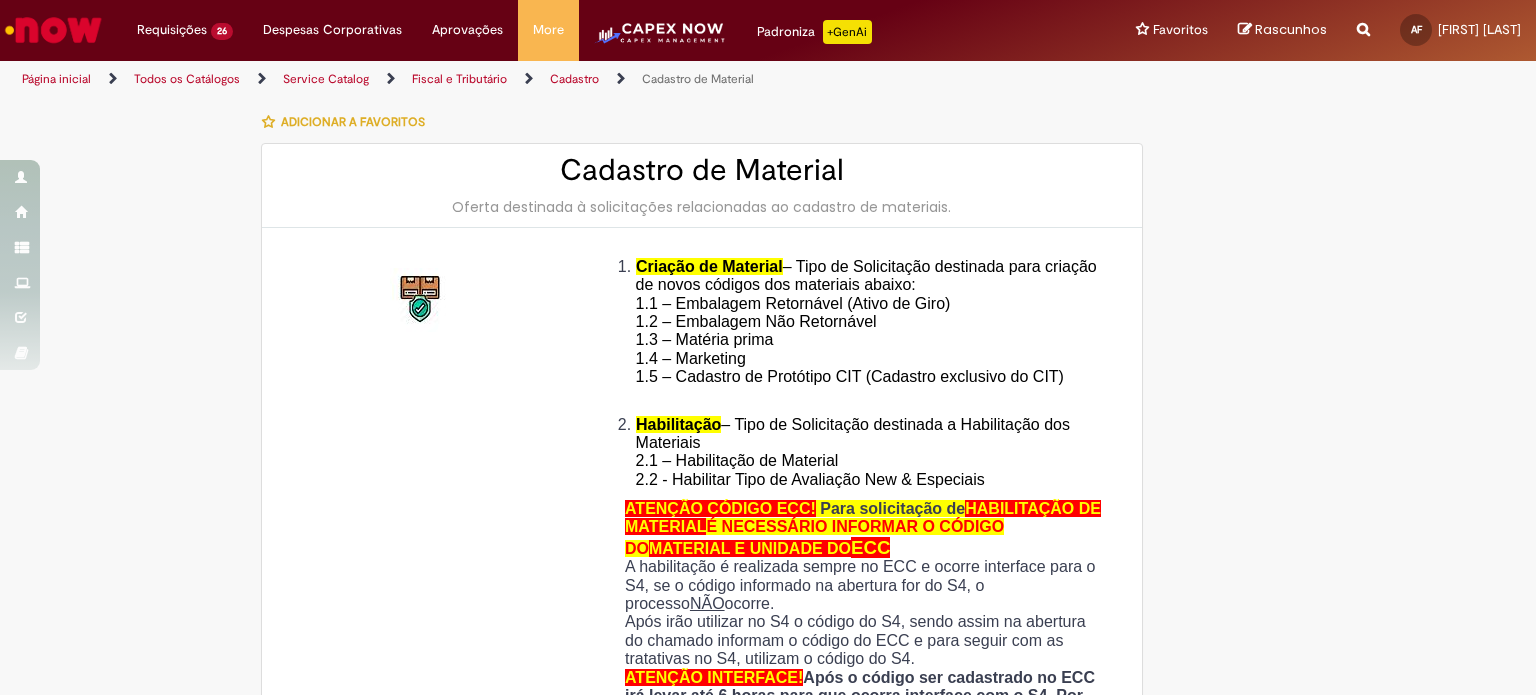 type on "*********" 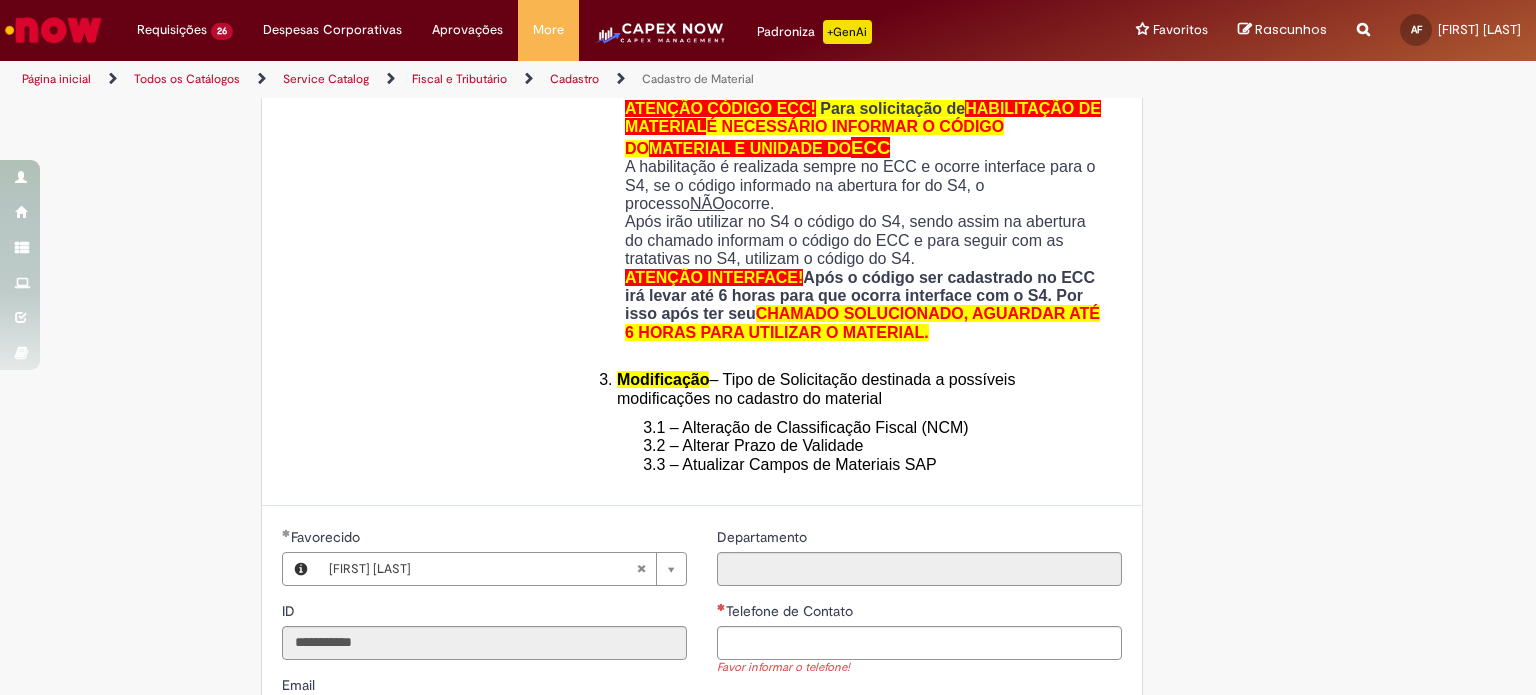 scroll, scrollTop: 600, scrollLeft: 0, axis: vertical 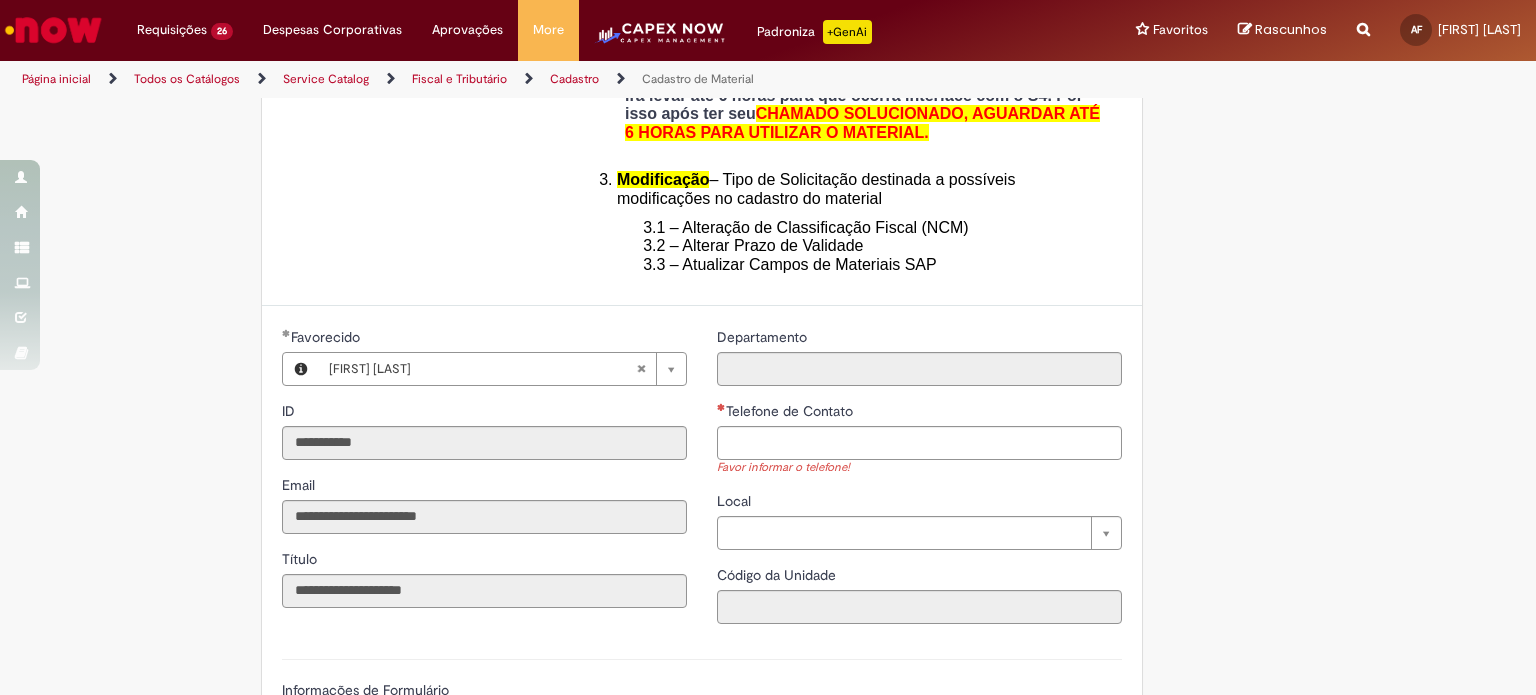 click on "Telefone de Contato" at bounding box center (791, 411) 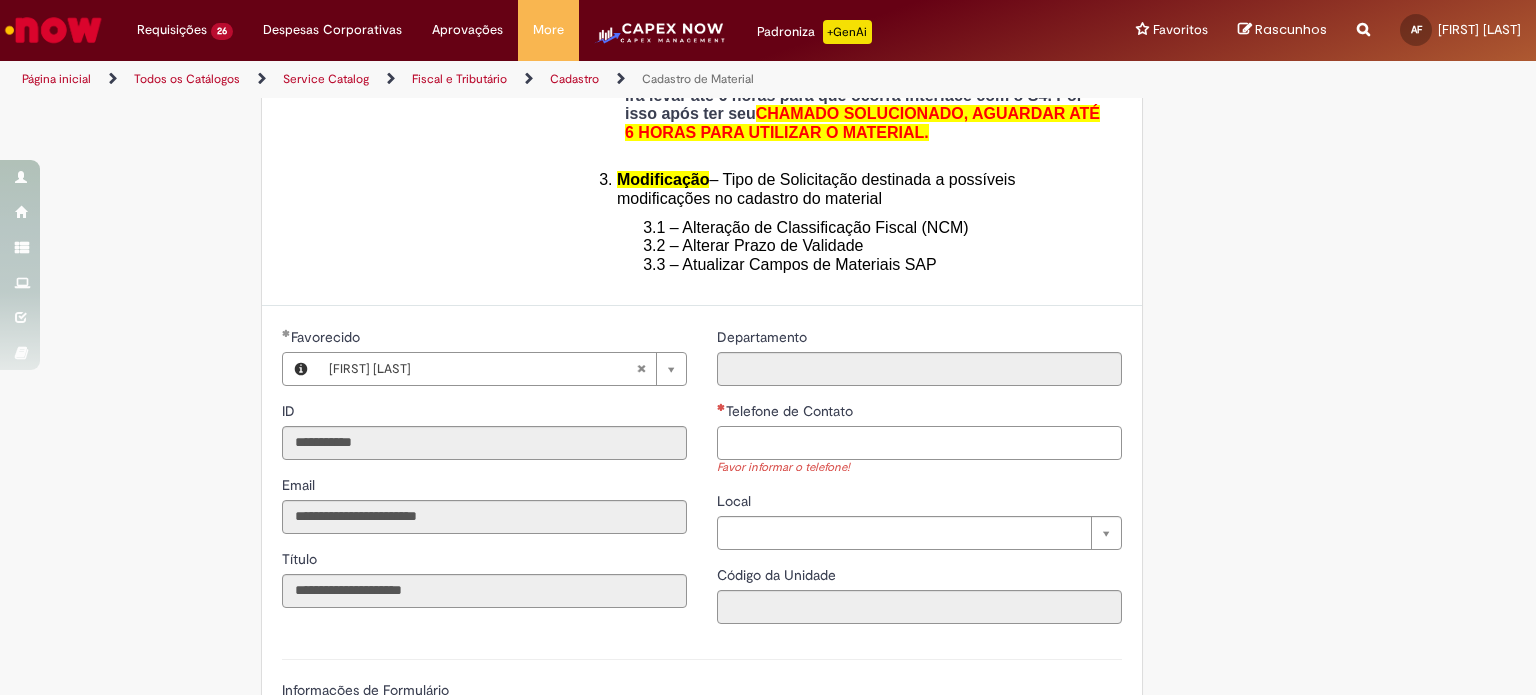 click on "Telefone de Contato" at bounding box center (919, 443) 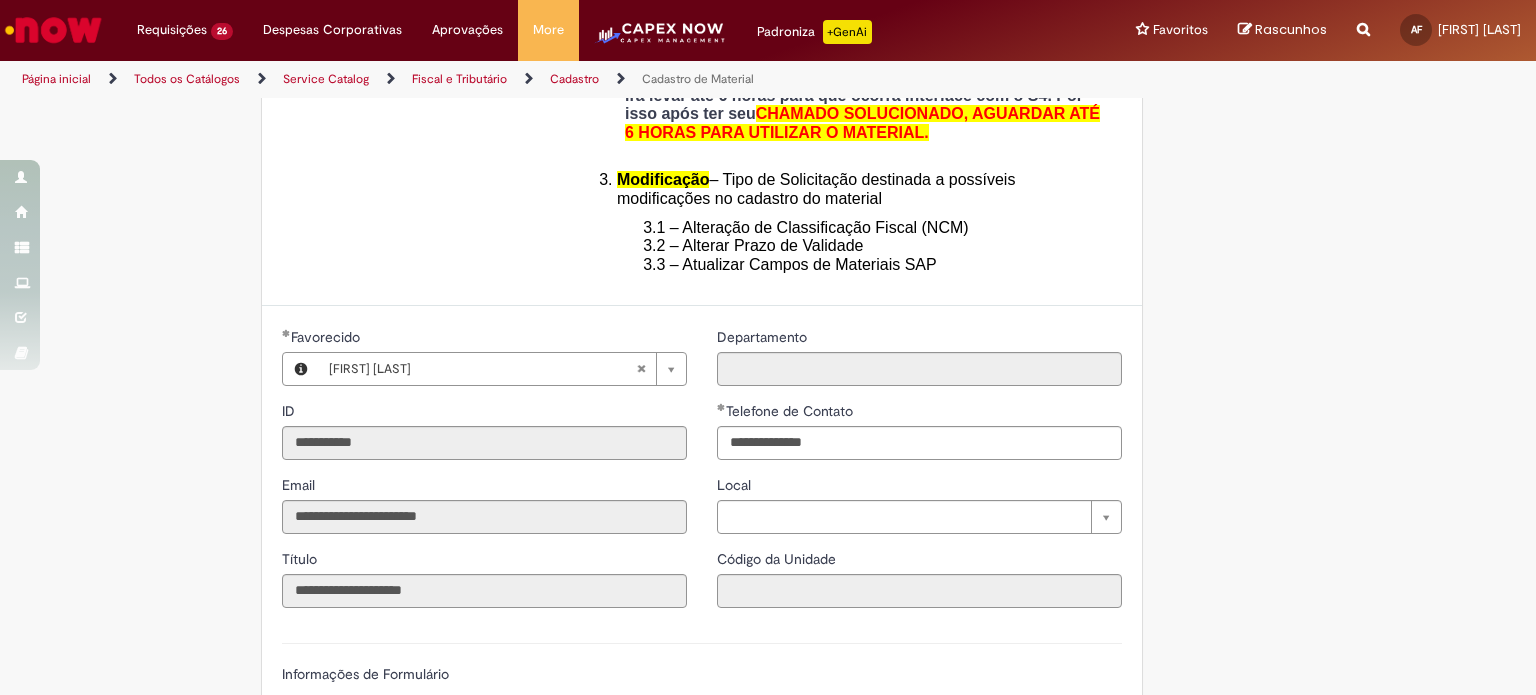 type on "**********" 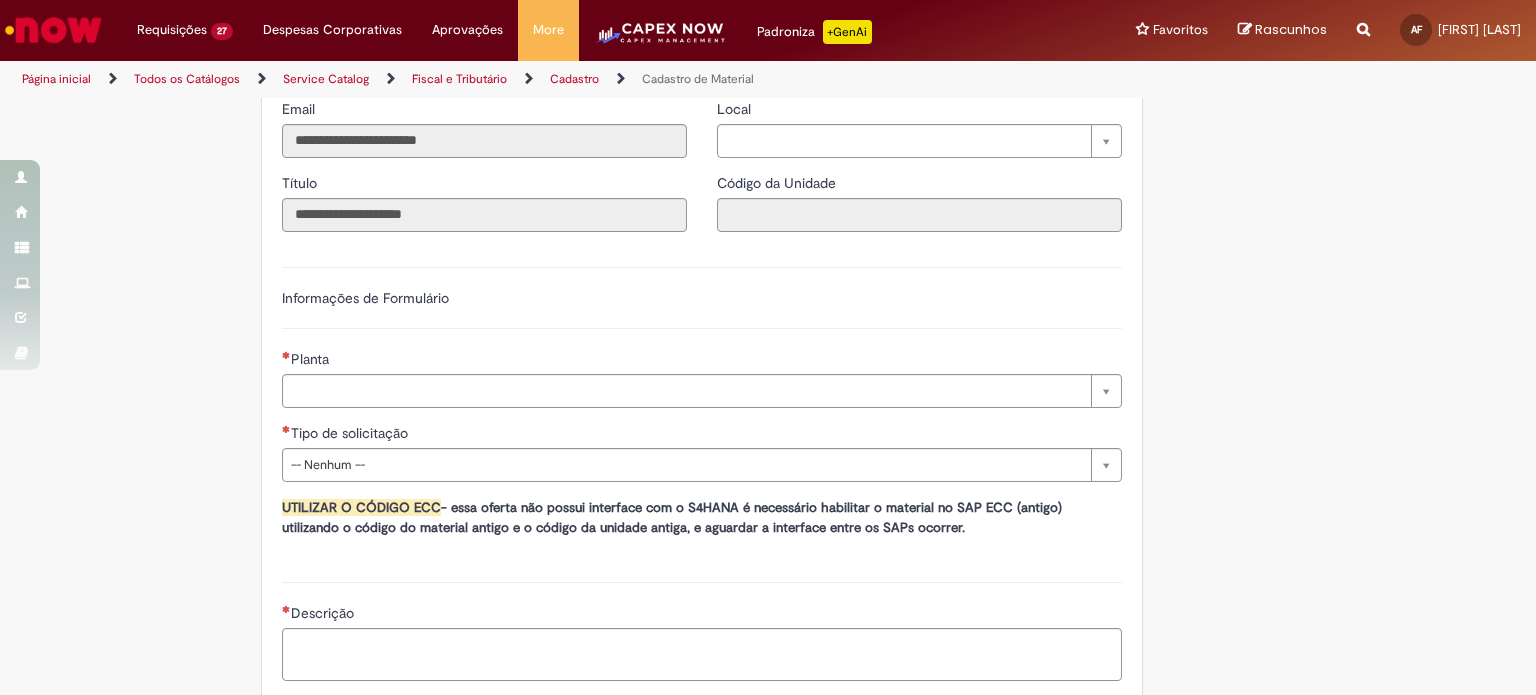 scroll, scrollTop: 1000, scrollLeft: 0, axis: vertical 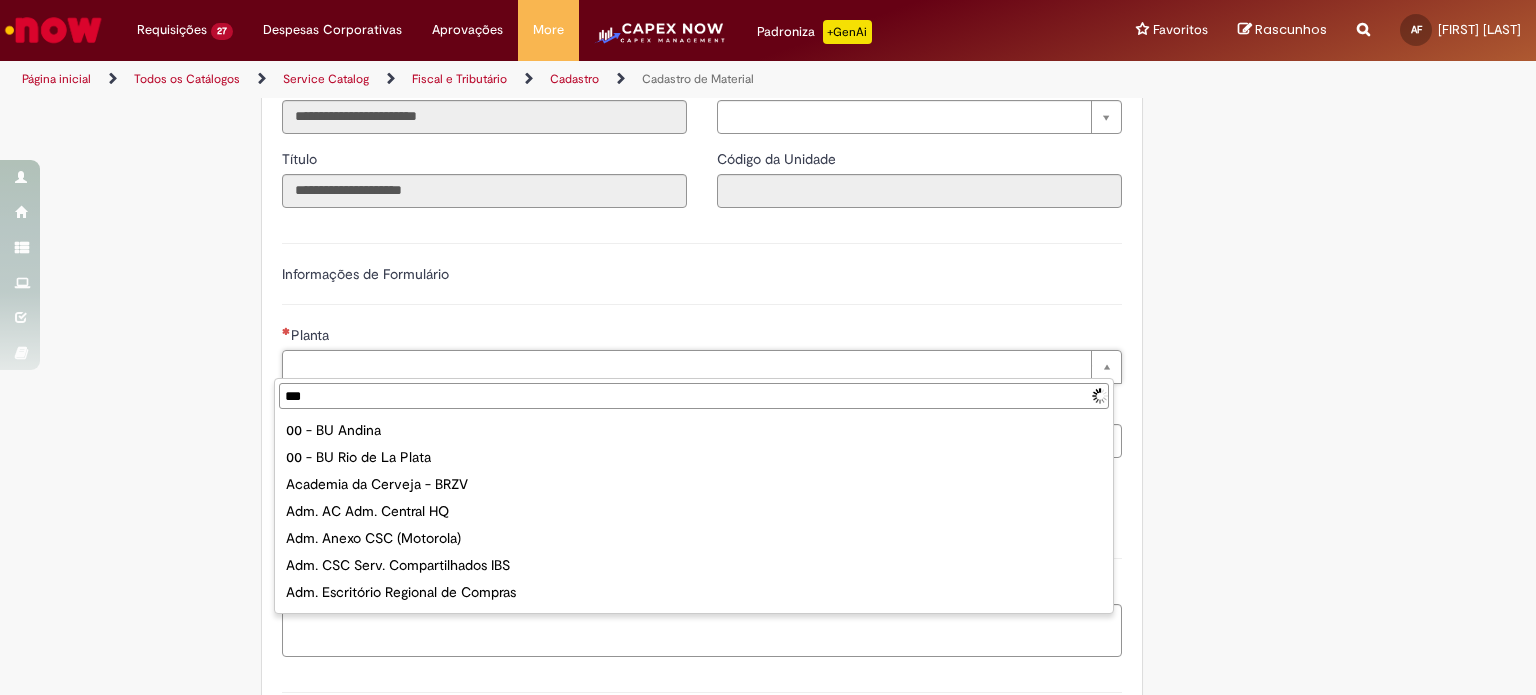 type on "****" 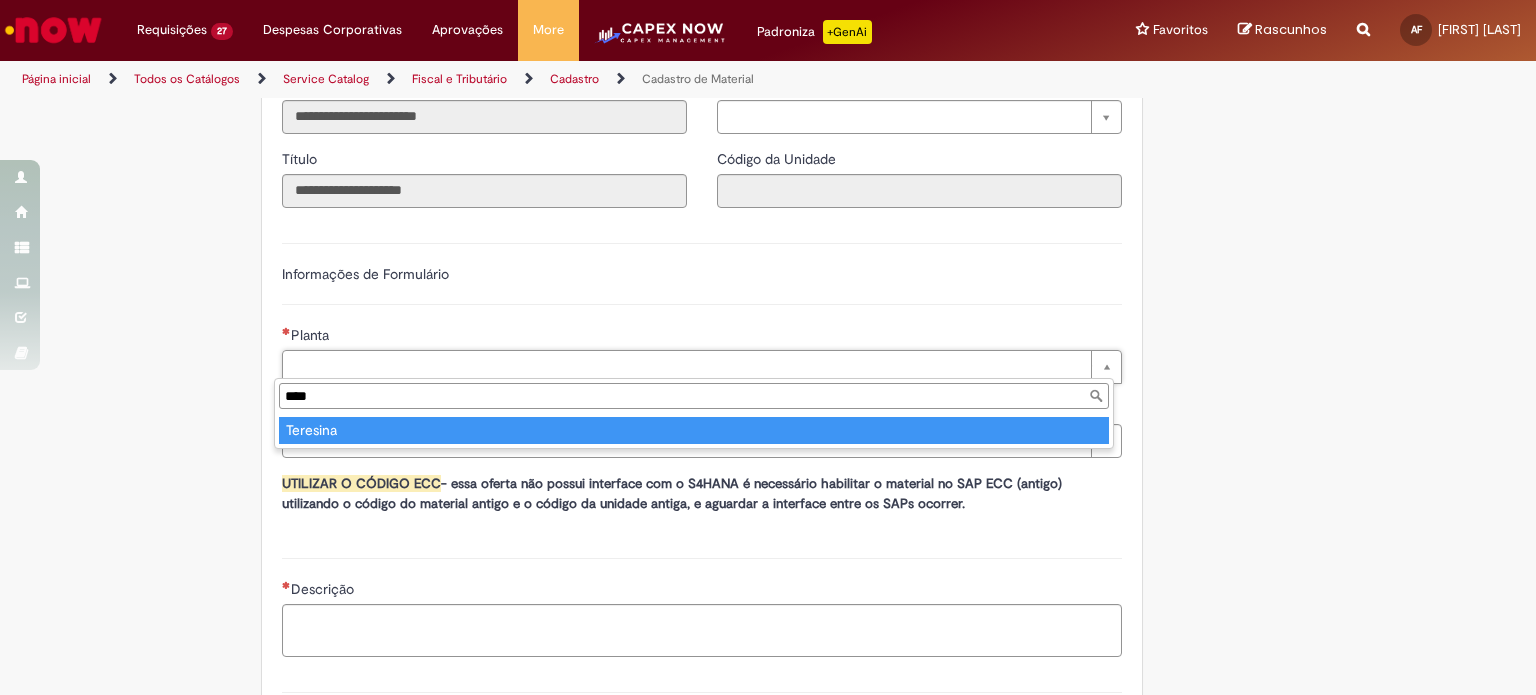type on "********" 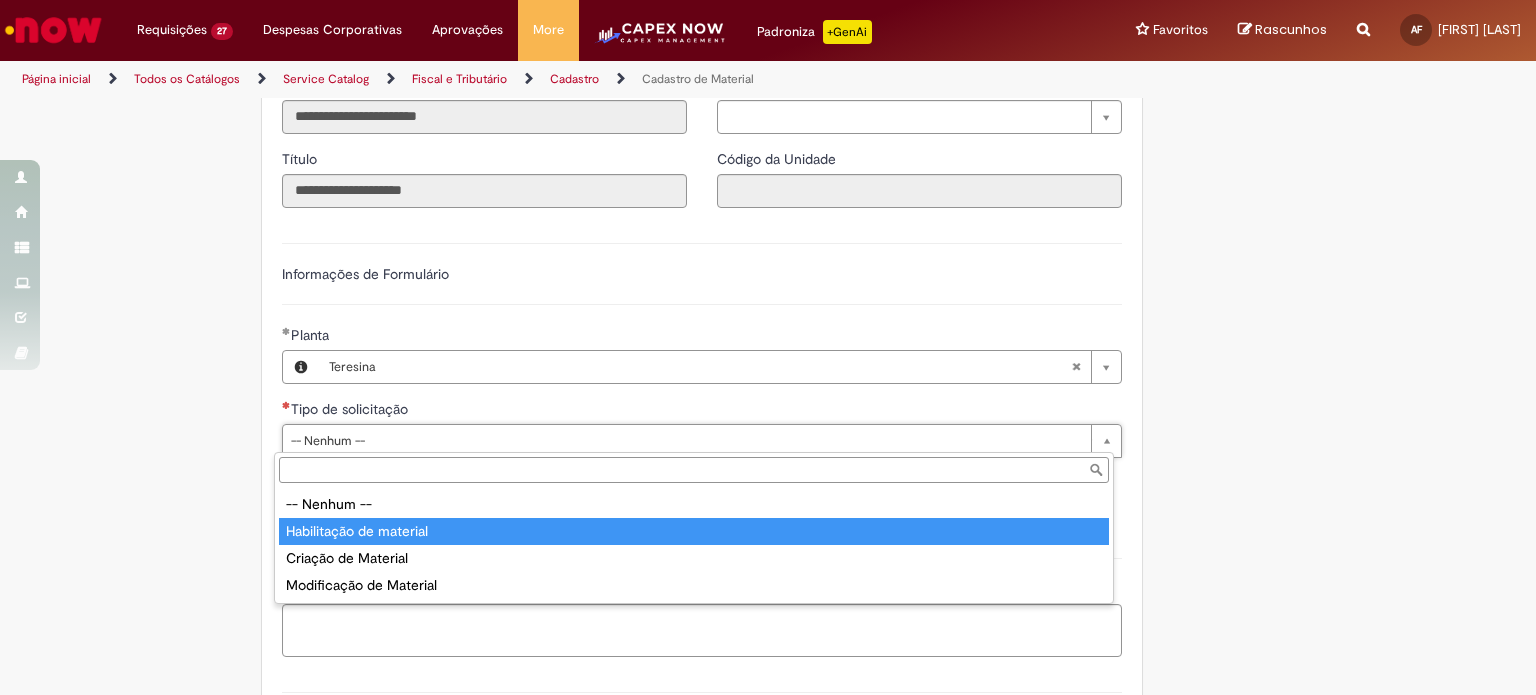 type on "**********" 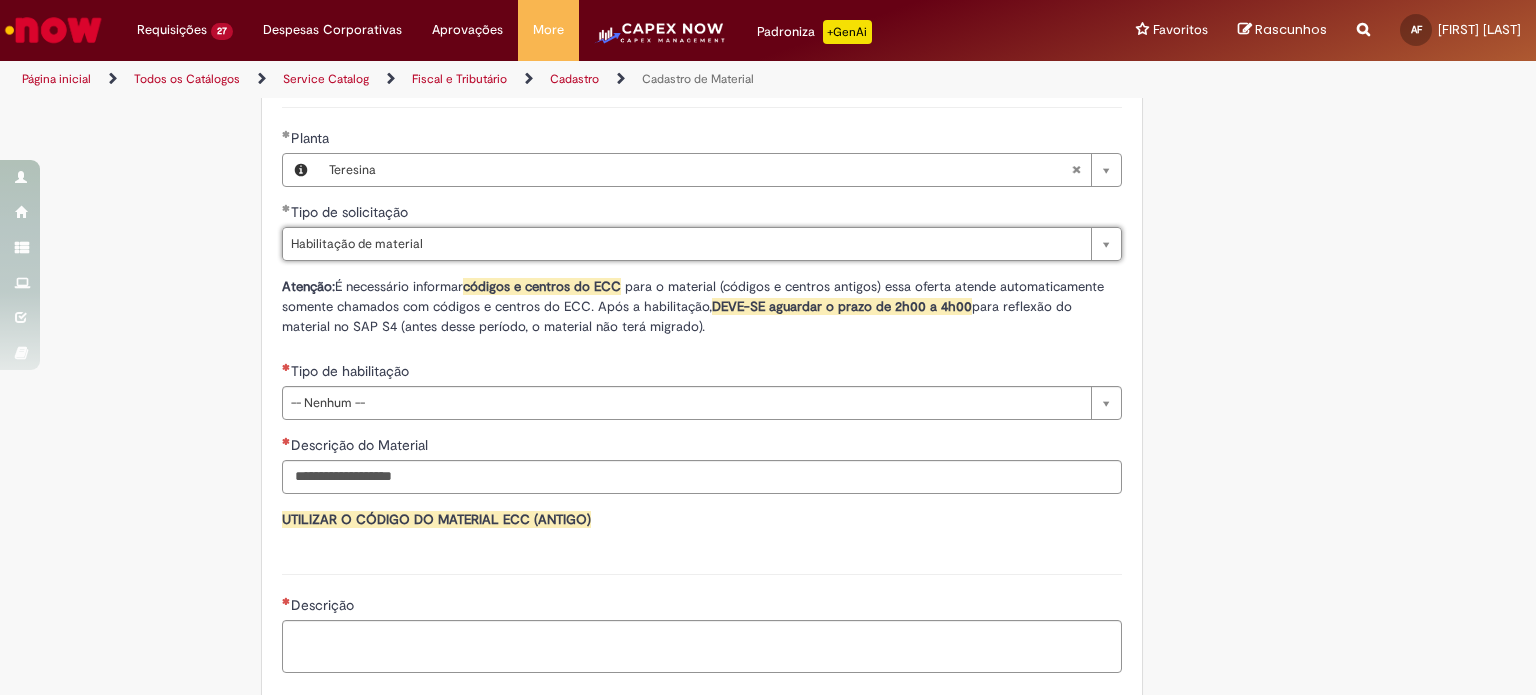 scroll, scrollTop: 1200, scrollLeft: 0, axis: vertical 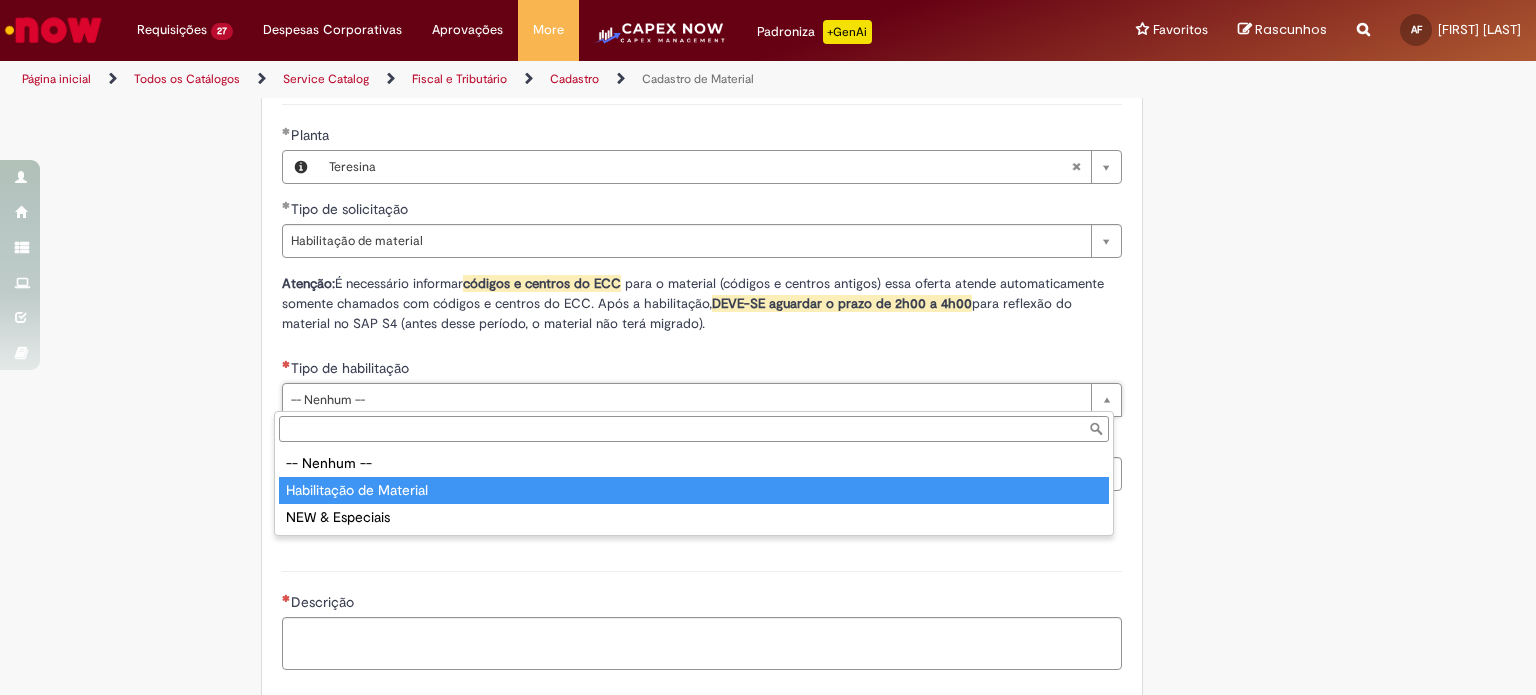 type on "**********" 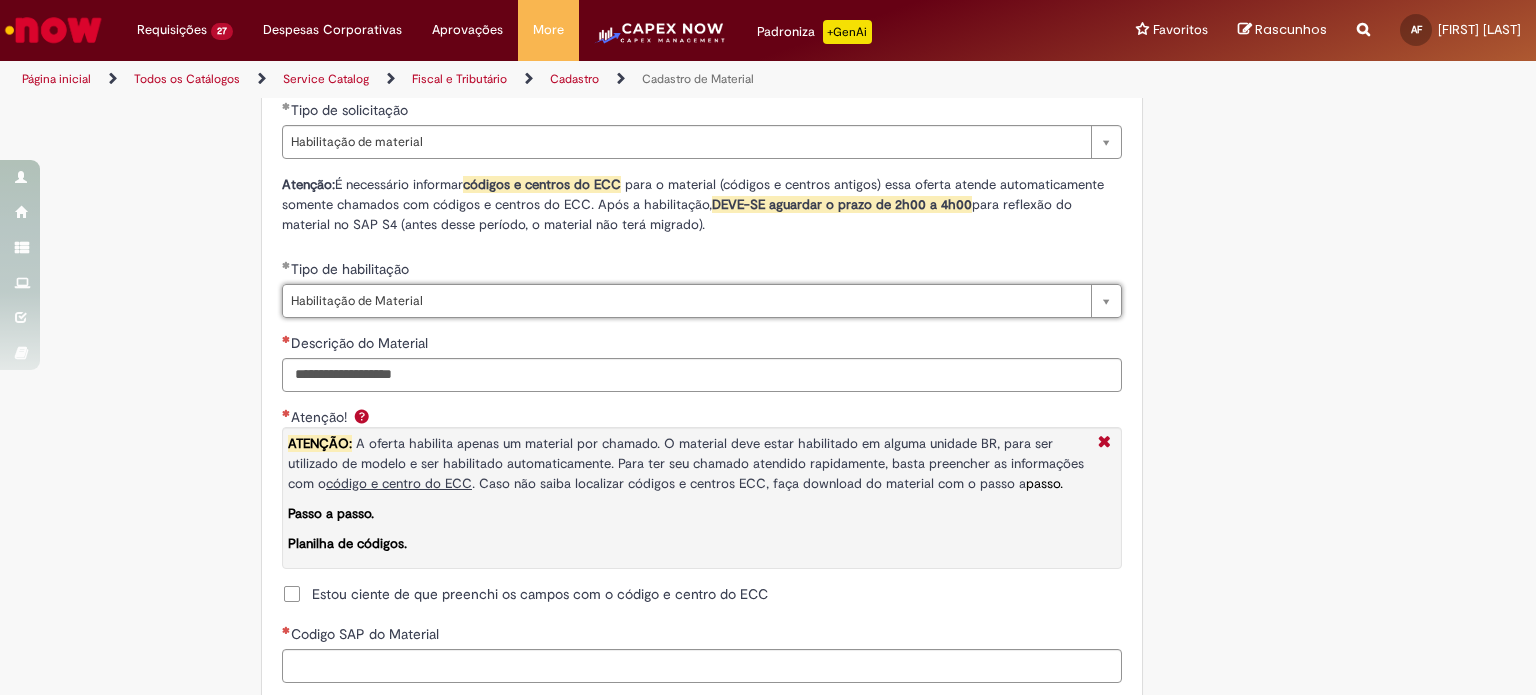scroll, scrollTop: 1300, scrollLeft: 0, axis: vertical 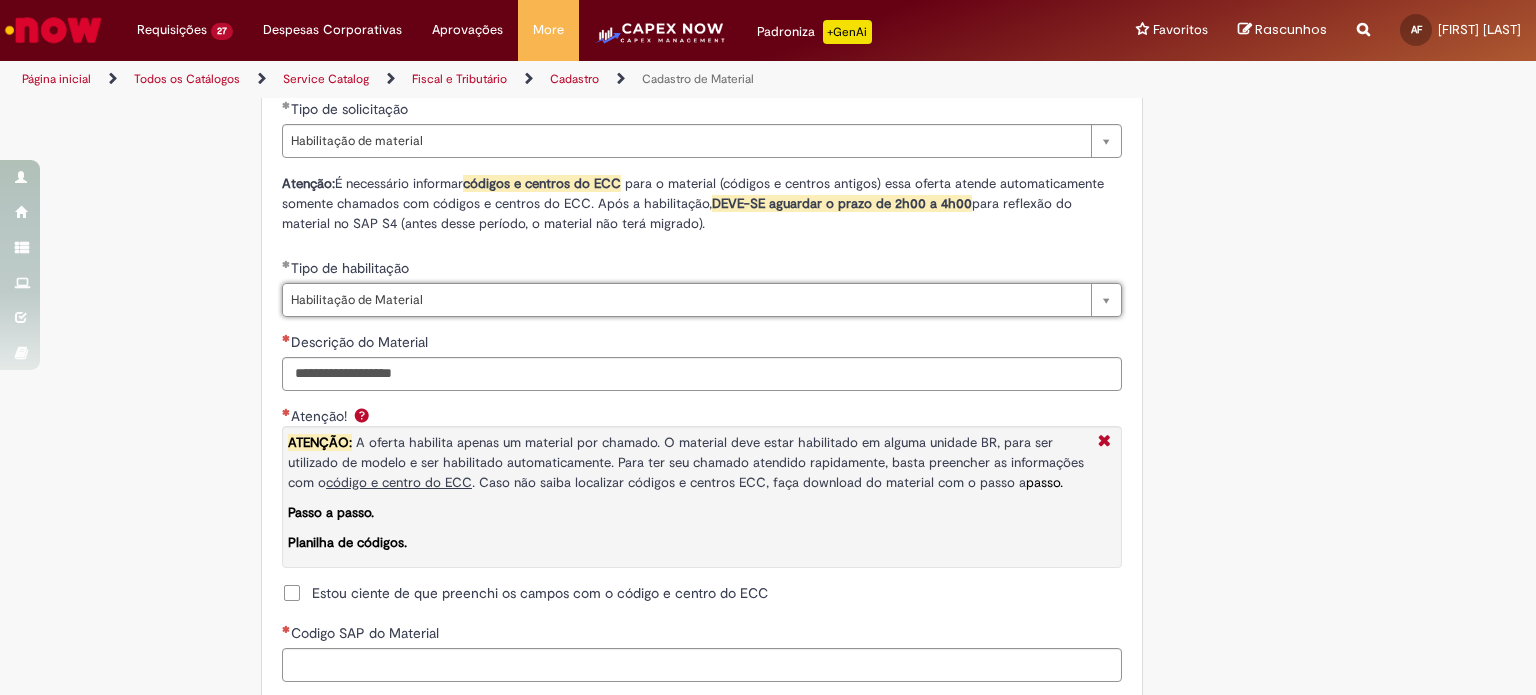 drag, startPoint x: 599, startPoint y: 390, endPoint x: 602, endPoint y: 380, distance: 10.440307 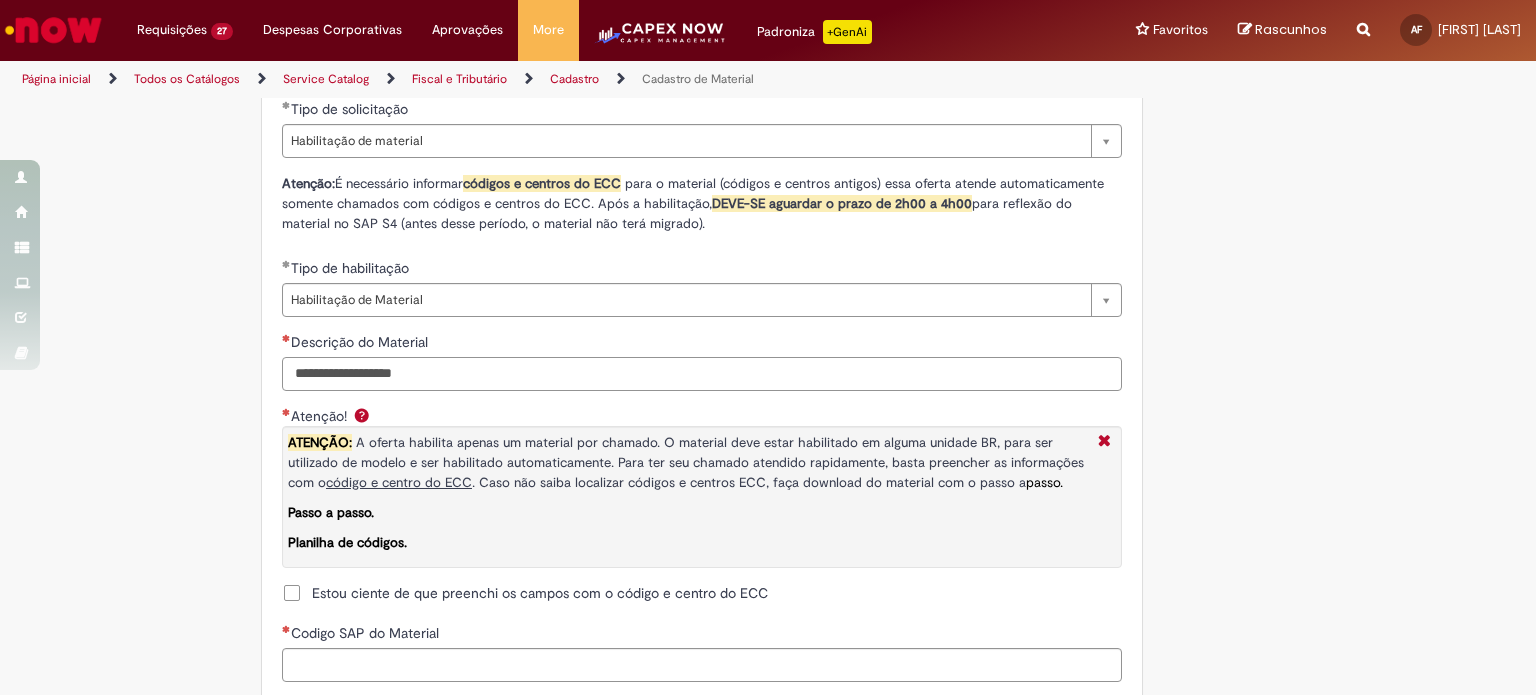 click on "Descrição do Material" at bounding box center (702, 374) 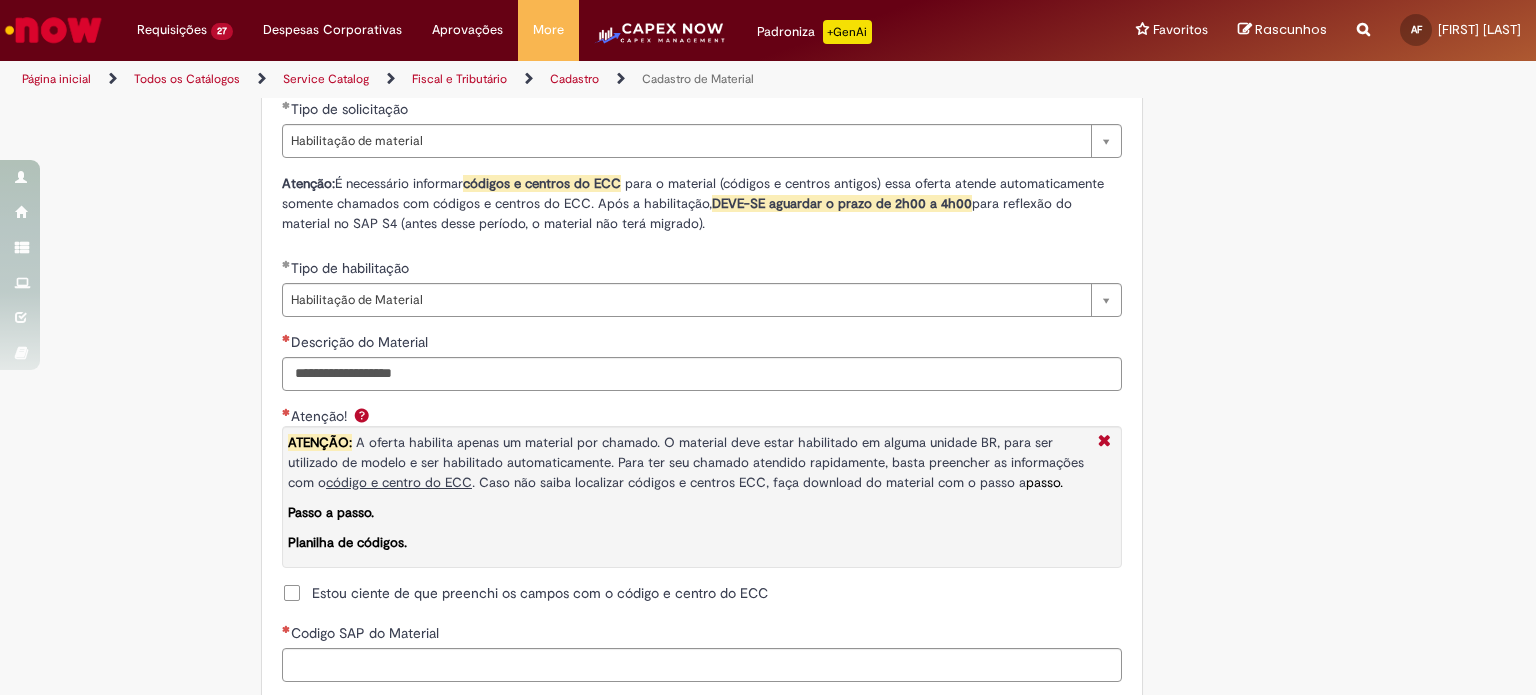 click on "Tire dúvidas com LupiAssist    +GenAI
Oi! Eu sou LupiAssist, uma Inteligência Artificial Generativa em constante aprendizado   Meu conteúdo é monitorado para trazer uma melhor experiência
Dúvidas comuns:
Só mais um instante, estou consultando nossas bases de conhecimento  e escrevendo a melhor resposta pra você!
Title
Lorem ipsum dolor sit amet    Fazer uma nova pergunta
Gerei esta resposta utilizando IA Generativa em conjunto com os nossos padrões. Em caso de divergência, os documentos oficiais prevalecerão.
Saiba mais em:
Ou ligue para:
E aí, te ajudei?
Sim, obrigado!" at bounding box center [768, 124] 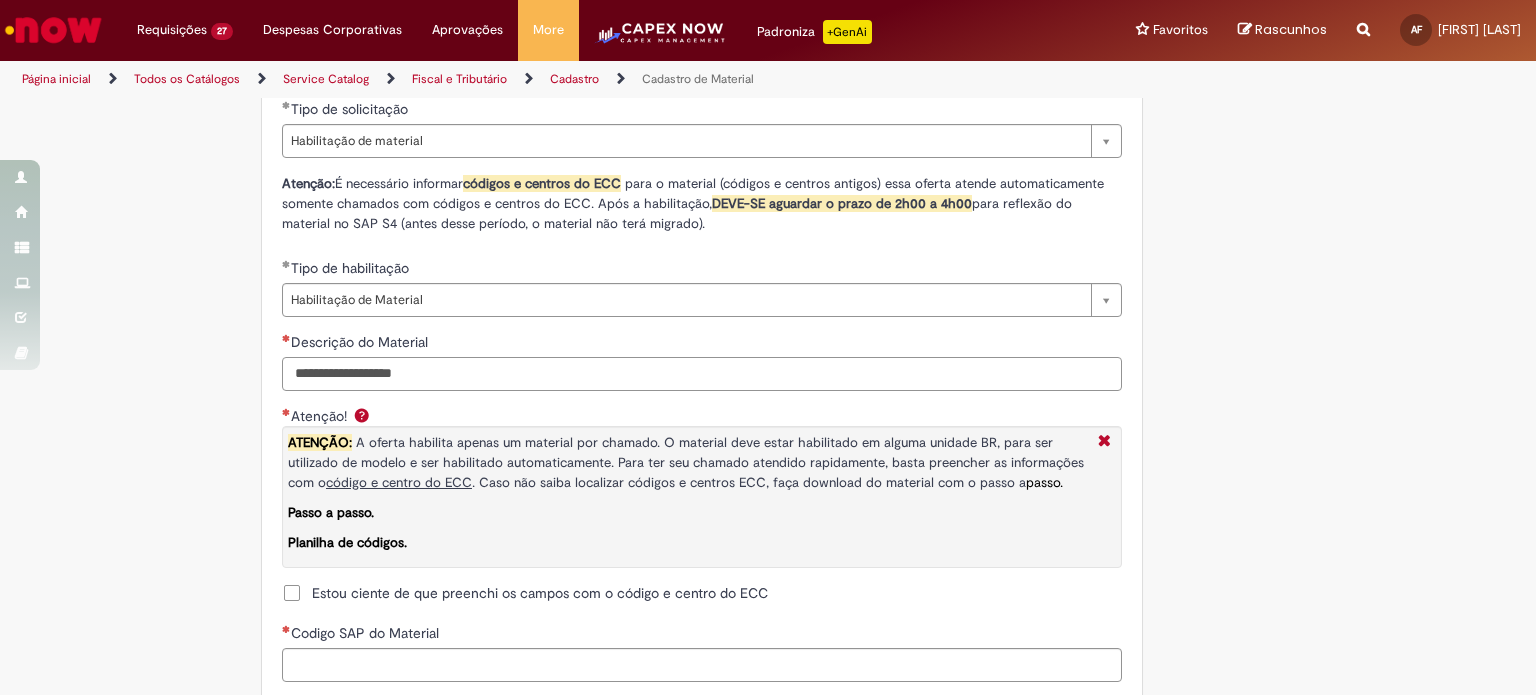 click on "Descrição do Material" at bounding box center [702, 374] 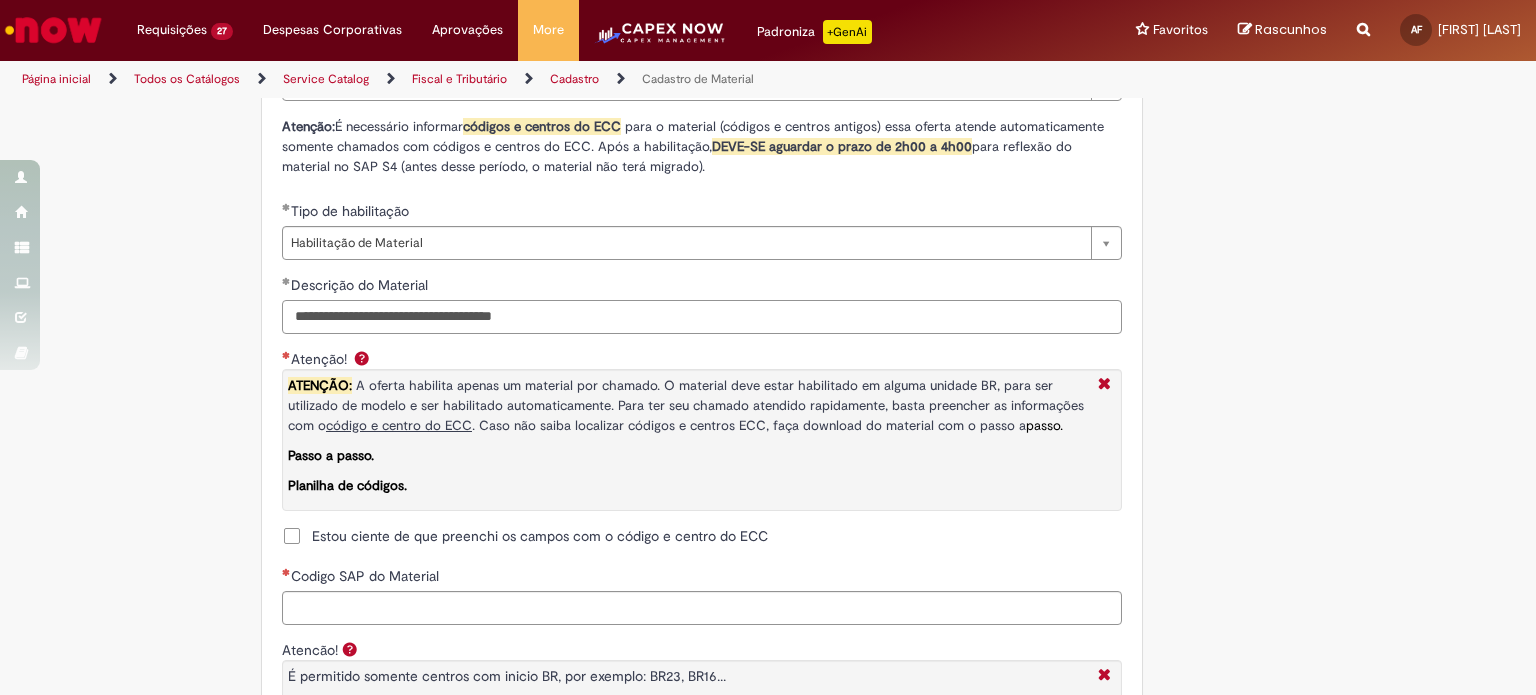 scroll, scrollTop: 1500, scrollLeft: 0, axis: vertical 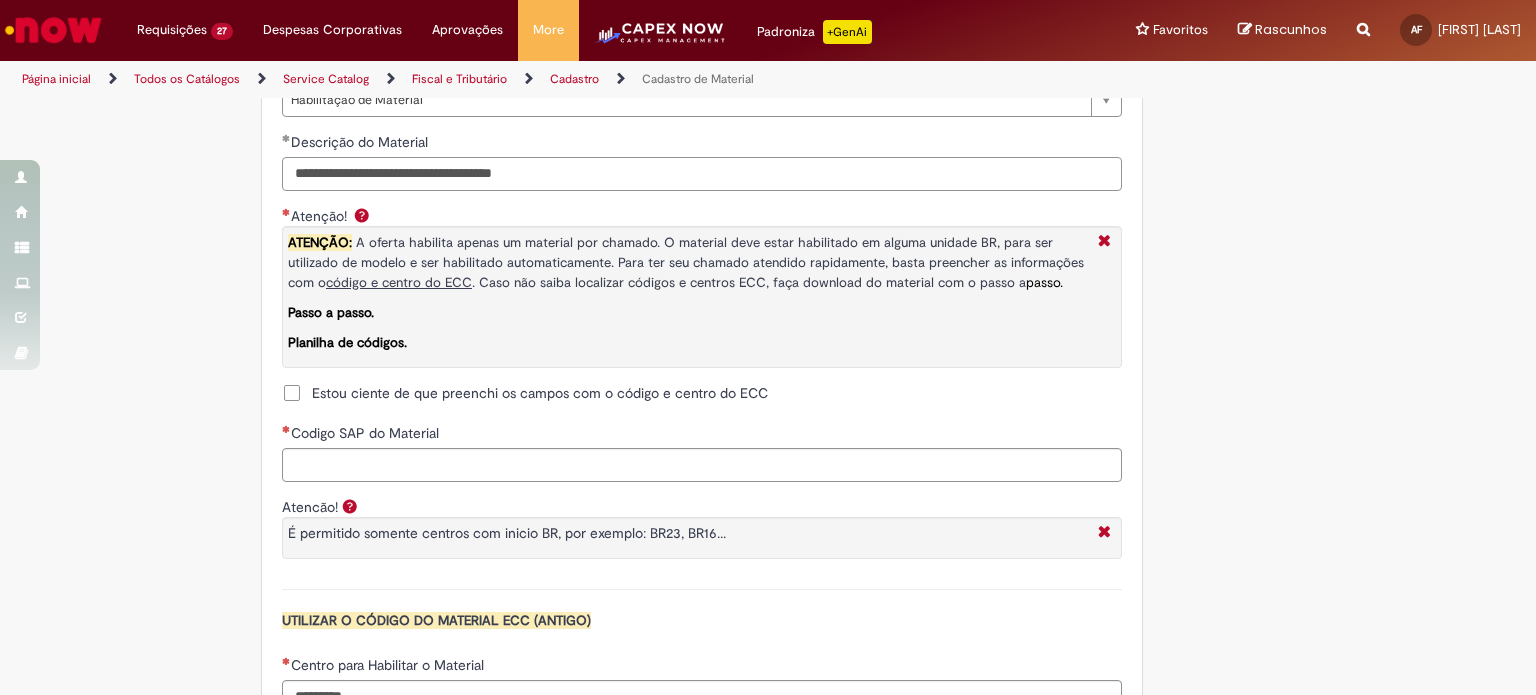type on "**********" 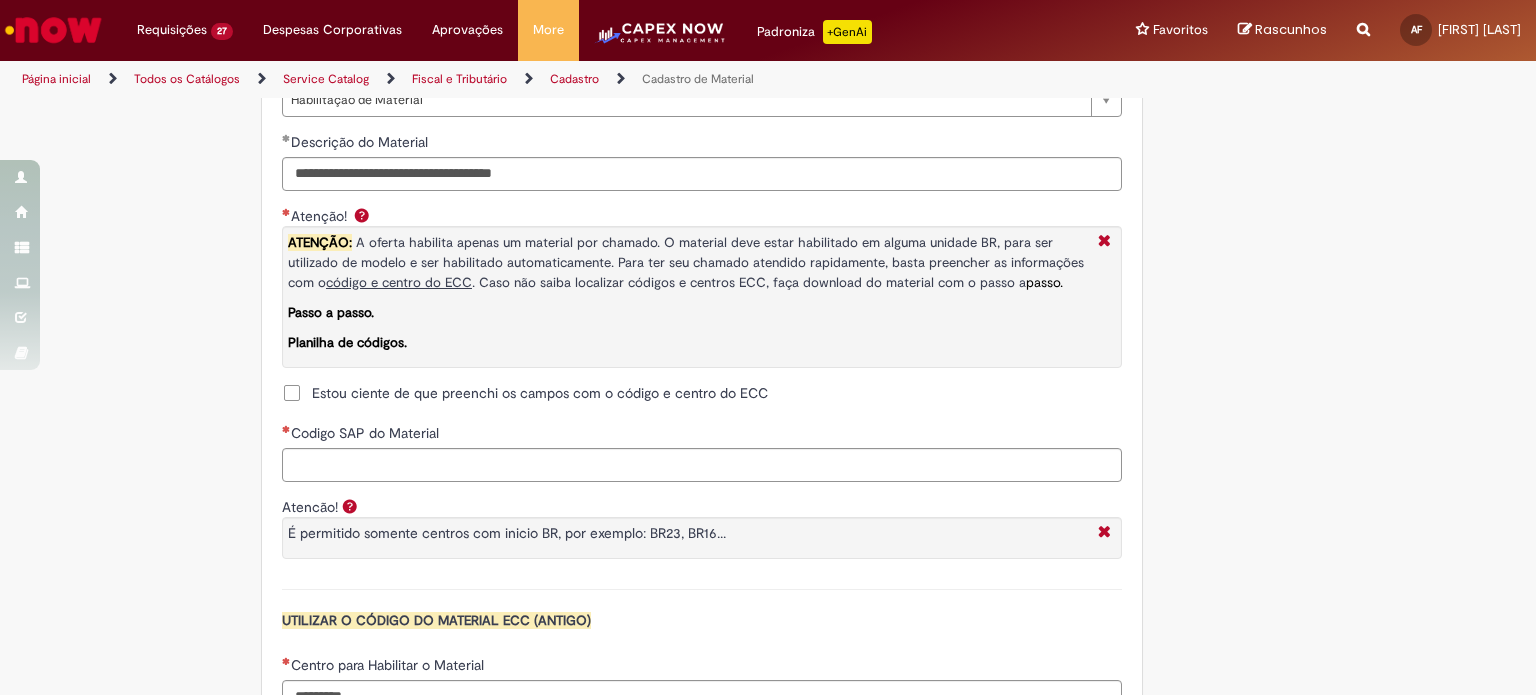 click on "Atenção! ATENÇÃO:   A oferta habilita apenas um material por chamado. O material deve estar habilitado em alguma unidade BR, para ser utilizado de modelo e ser habilitado automaticamente. Para ter seu chamado atendido rapidamente, basta preencher as informações com o  código e centro do ECC . Caso não saiba localizar códigos e centros ECC, faça download do material com o passo a  passo.
Passo a passo.
Planilha de códigos. Estou ciente de que preenchi os campos com o código e centro do ECC" at bounding box center (702, 307) 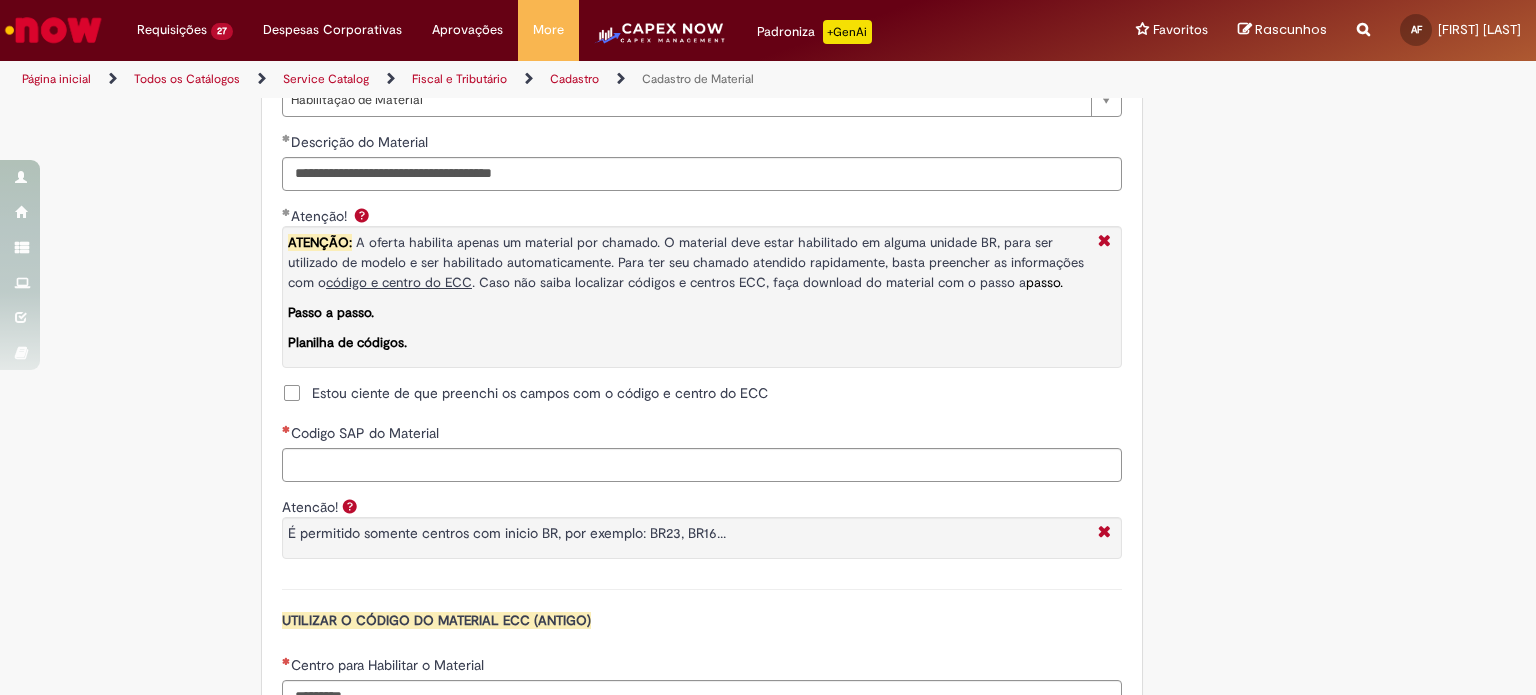 click on "Tire dúvidas com LupiAssist    +GenAI
Oi! Eu sou LupiAssist, uma Inteligência Artificial Generativa em constante aprendizado   Meu conteúdo é monitorado para trazer uma melhor experiência
Dúvidas comuns:
Só mais um instante, estou consultando nossas bases de conhecimento  e escrevendo a melhor resposta pra você!
Title
Lorem ipsum dolor sit amet    Fazer uma nova pergunta
Gerei esta resposta utilizando IA Generativa em conjunto com os nossos padrões. Em caso de divergência, os documentos oficiais prevalecerão.
Saiba mais em:
Ou ligue para:
E aí, te ajudei?
Sim, obrigado!" at bounding box center [768, -76] 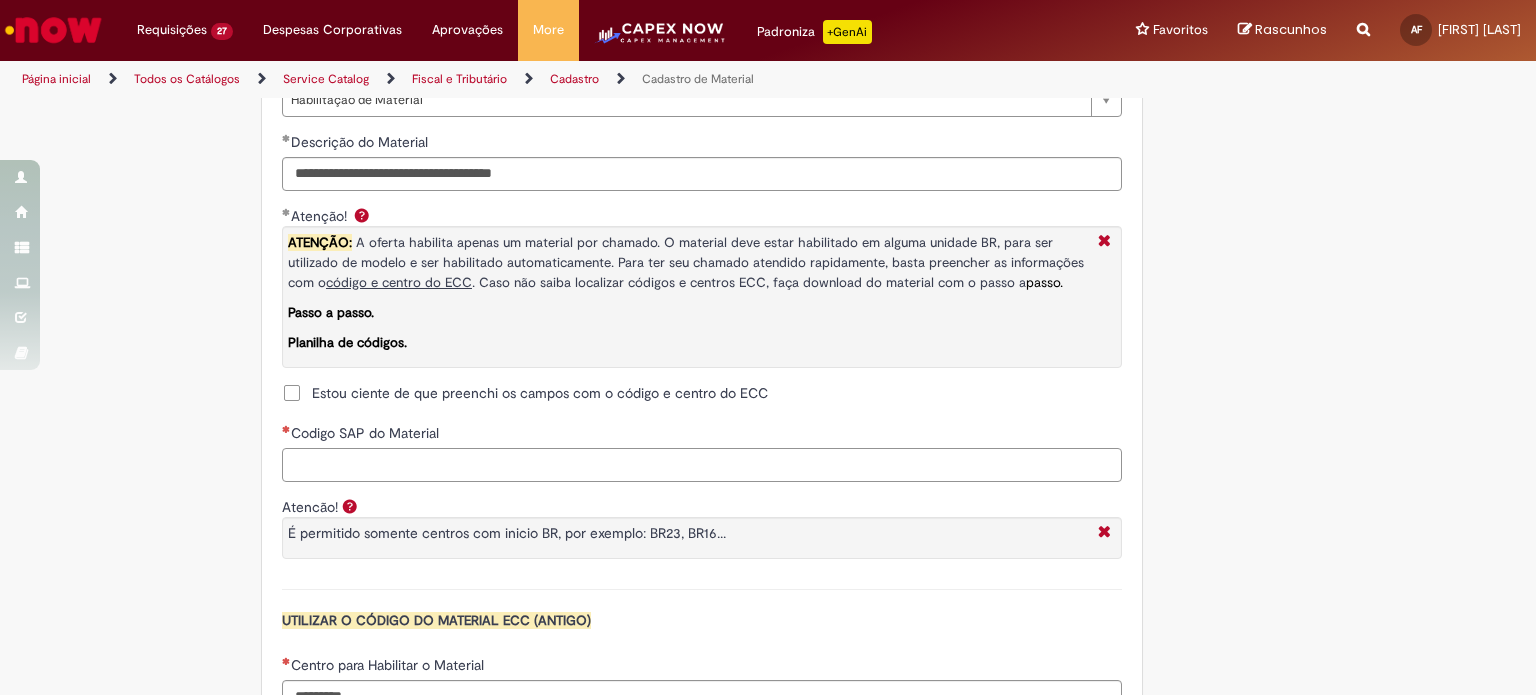 click on "Codigo SAP do Material" at bounding box center [702, 465] 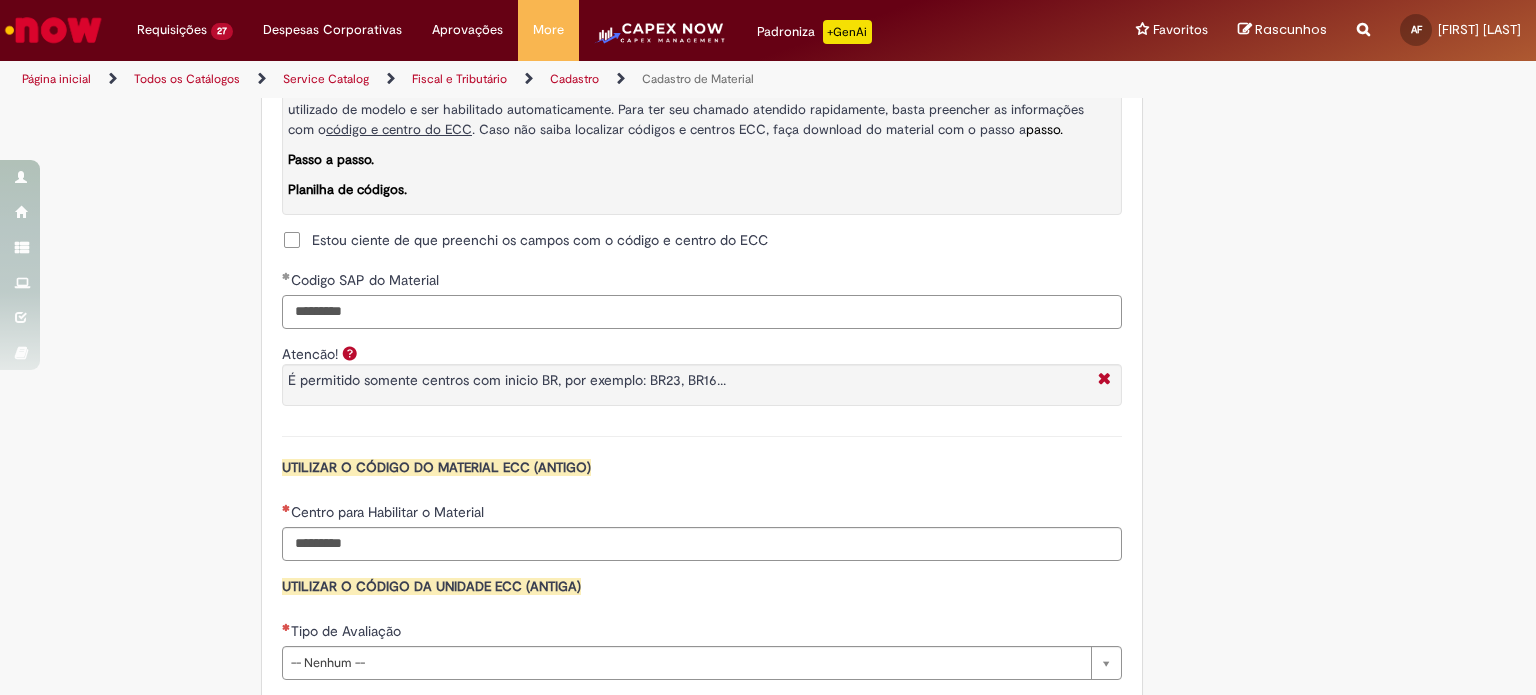 scroll, scrollTop: 1700, scrollLeft: 0, axis: vertical 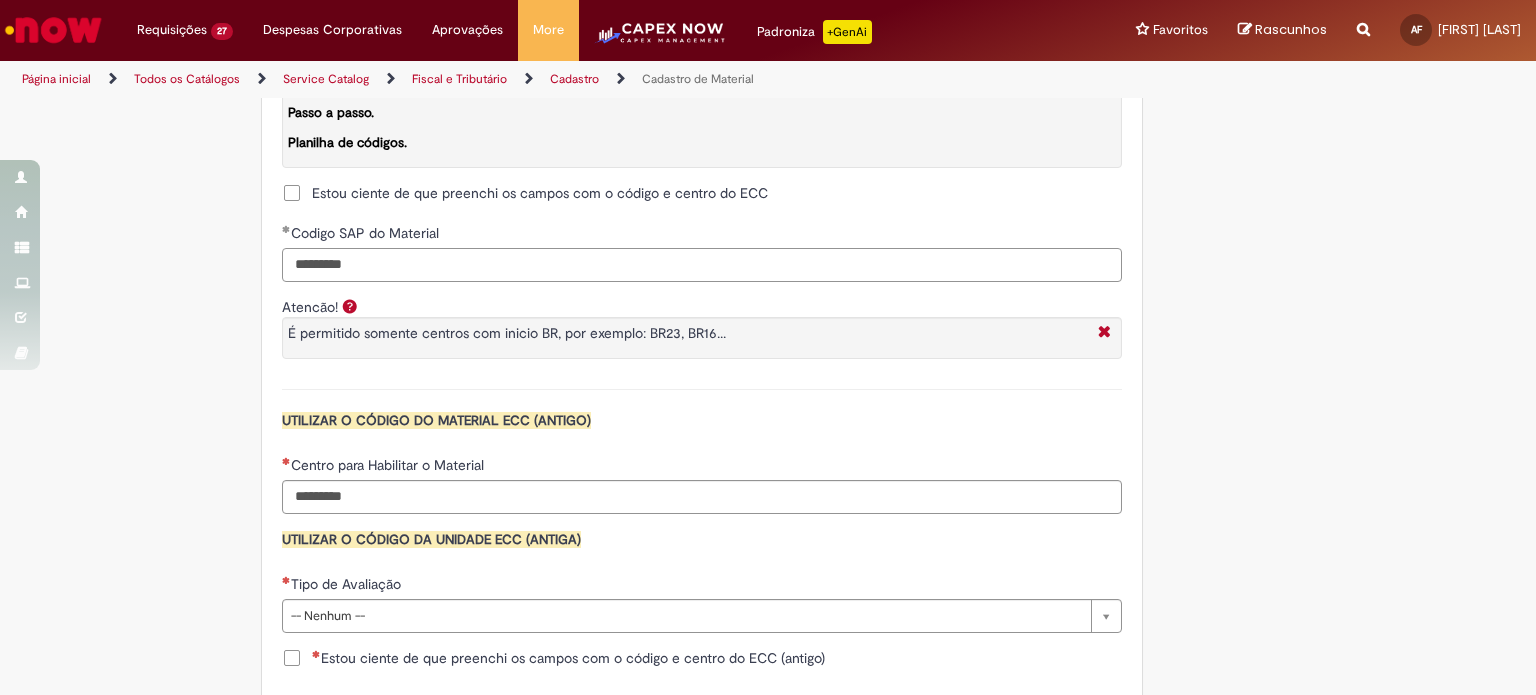 type on "*********" 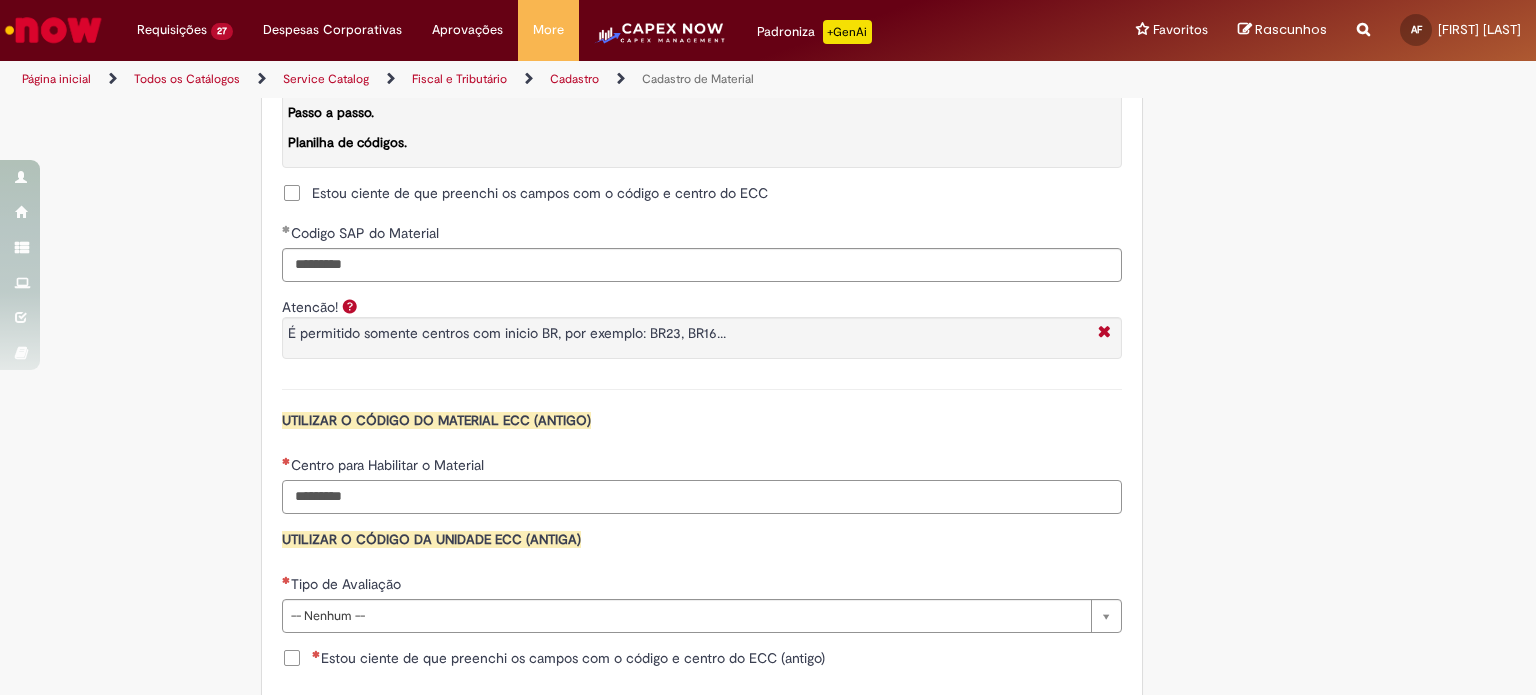 click on "Centro para Habilitar o Material" at bounding box center [702, 497] 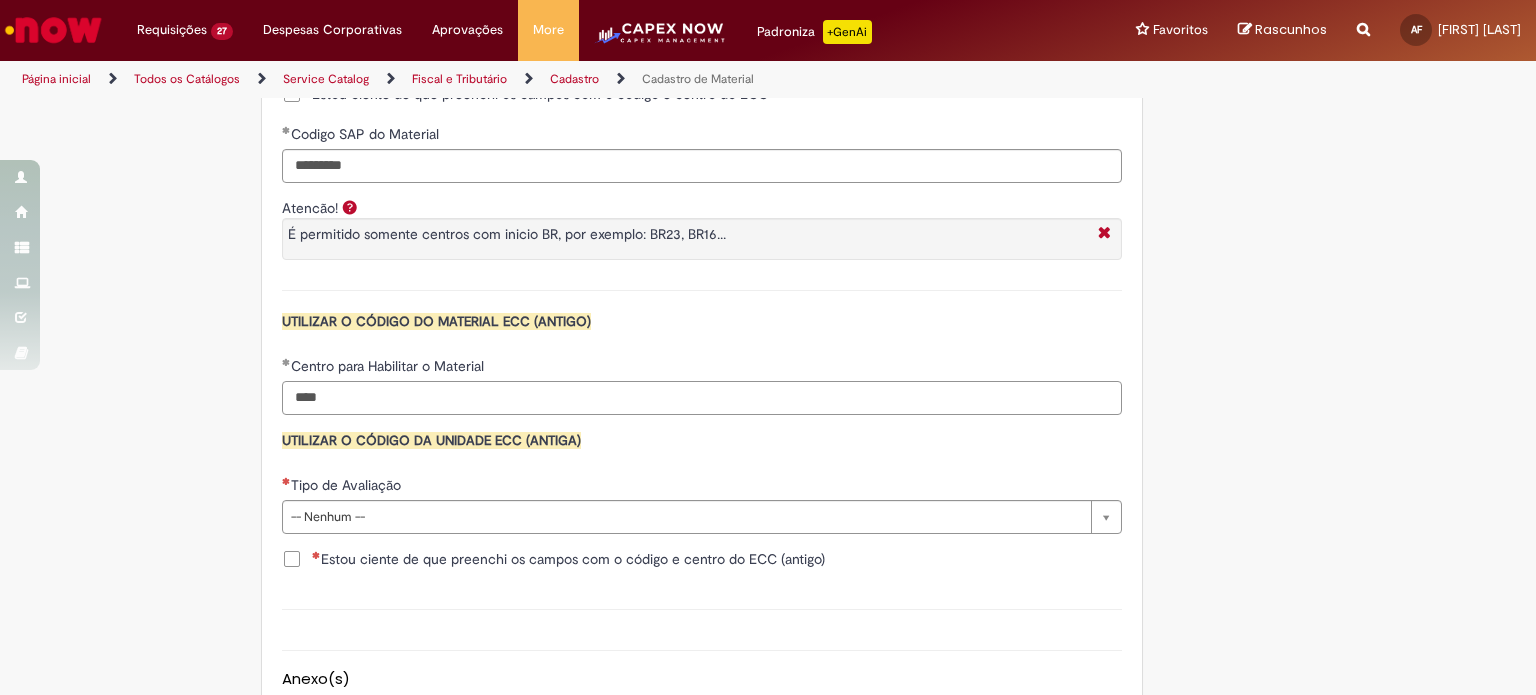 scroll, scrollTop: 1800, scrollLeft: 0, axis: vertical 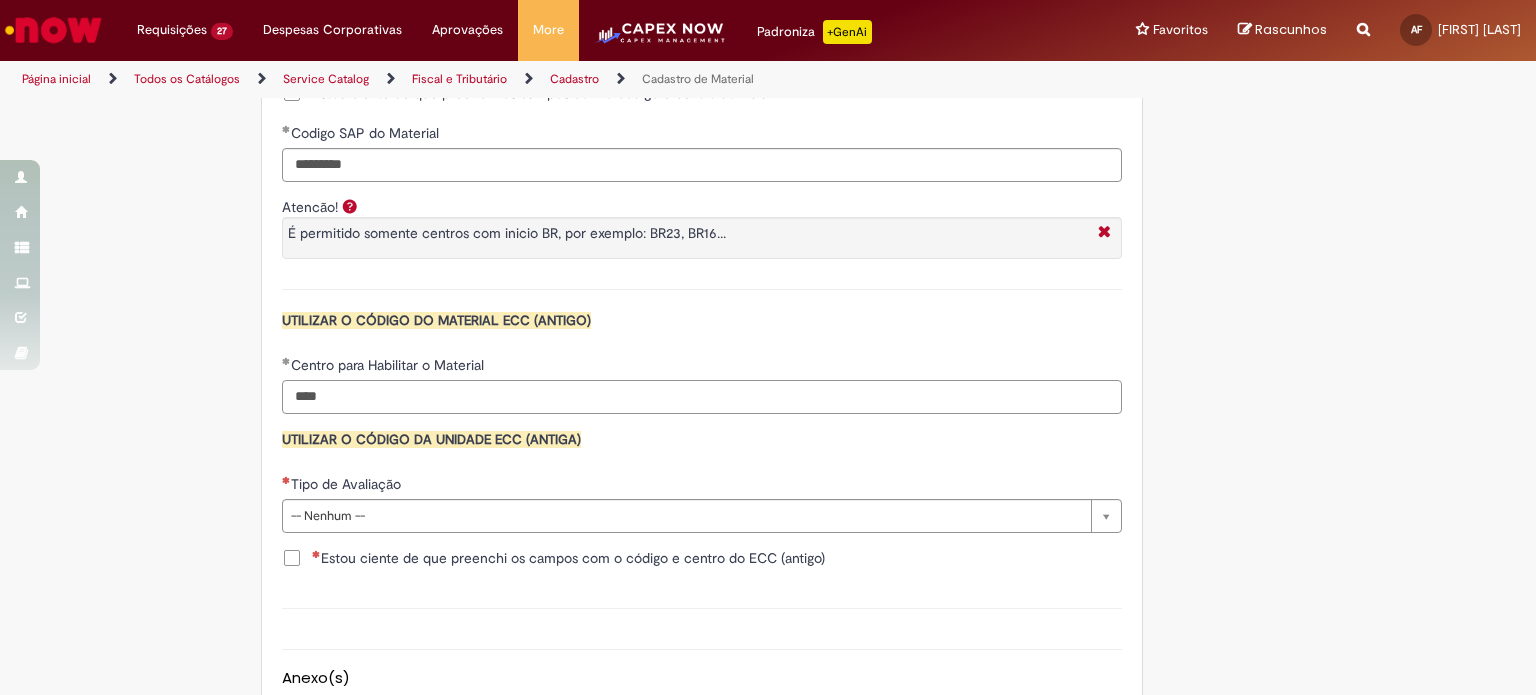 type on "****" 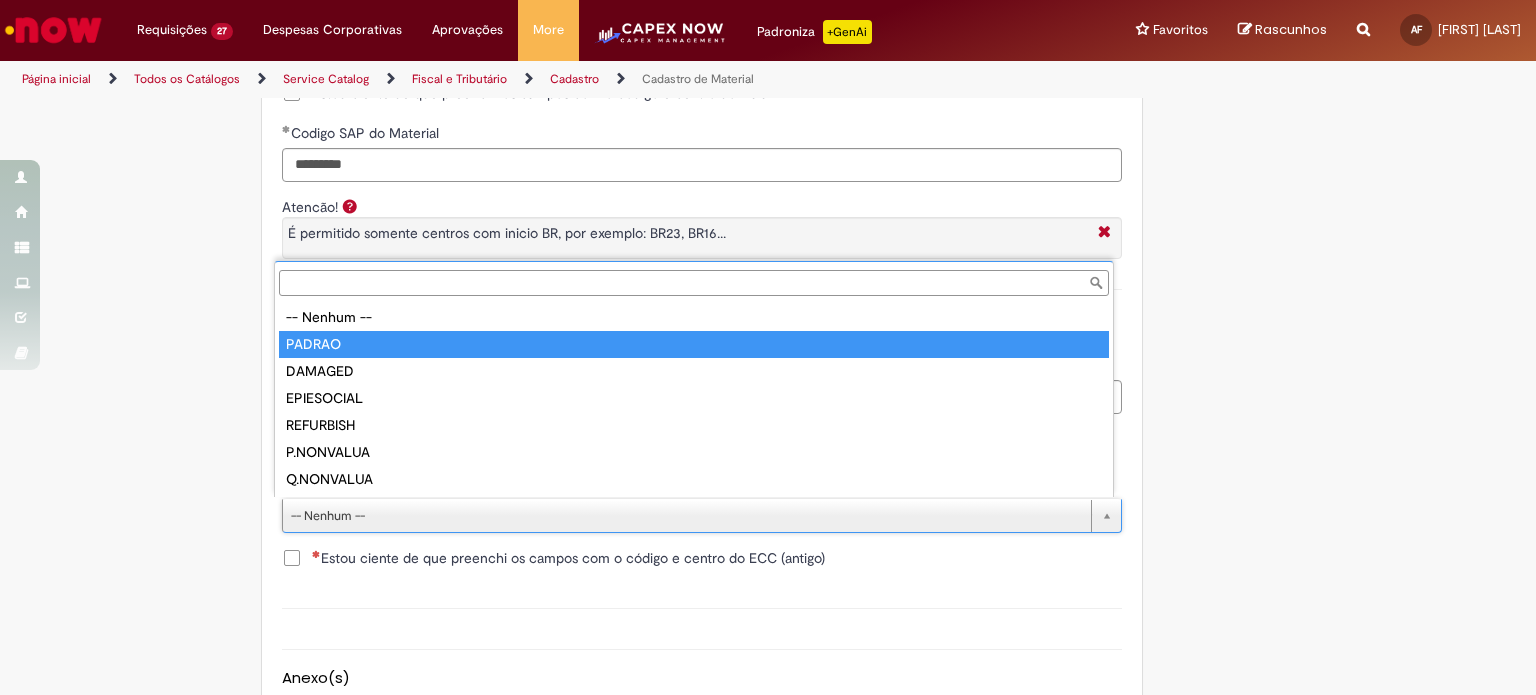 type on "******" 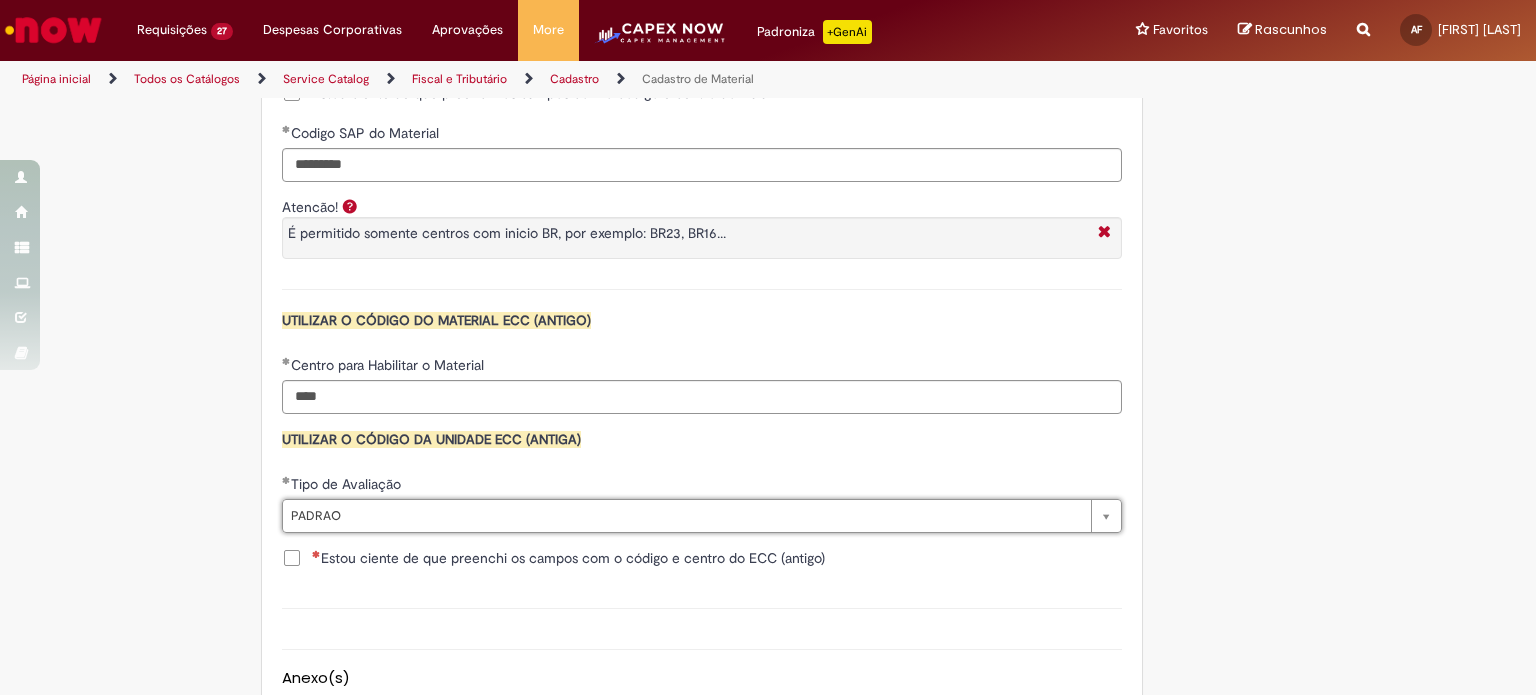click on "Estou ciente de que preenchi os campos com o código e centro do ECC  (antigo)" at bounding box center (568, 558) 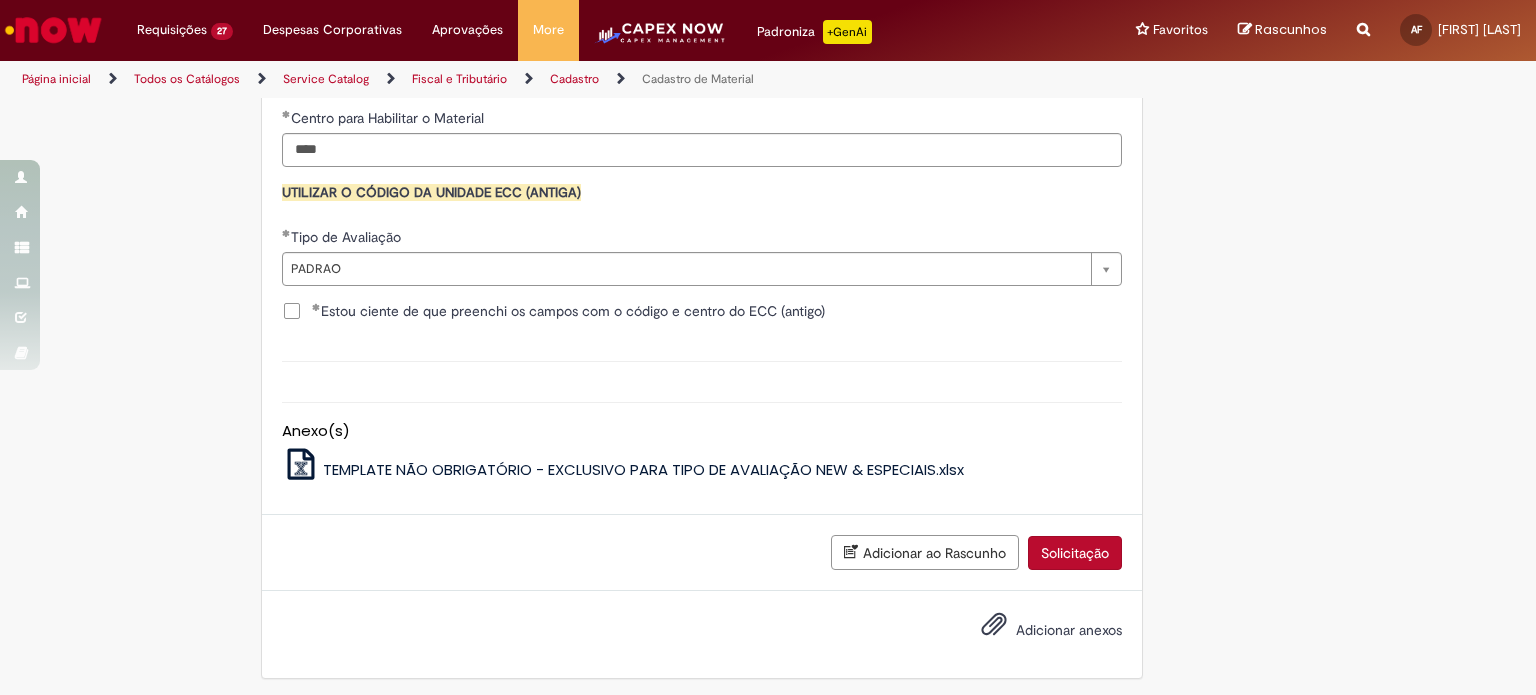 click on "Solicitação" at bounding box center [1075, 553] 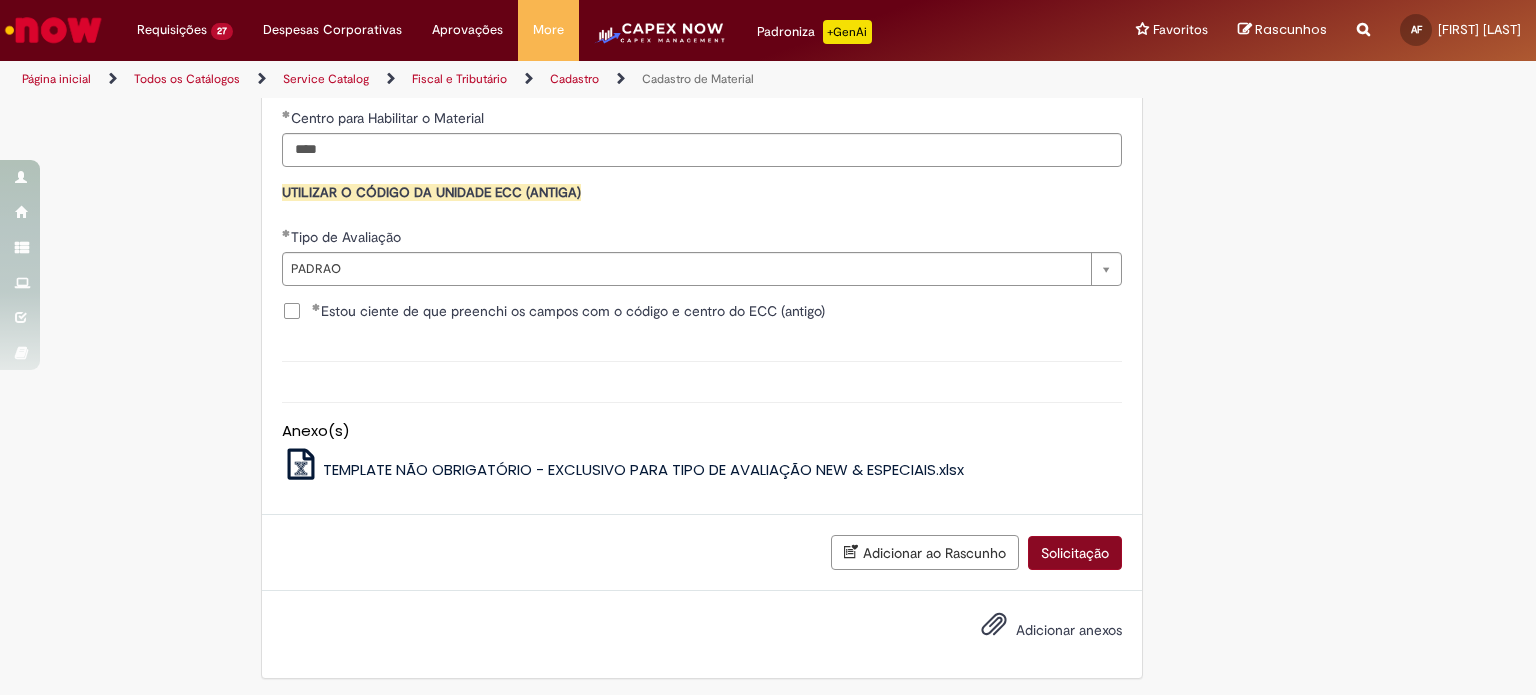 scroll, scrollTop: 2001, scrollLeft: 0, axis: vertical 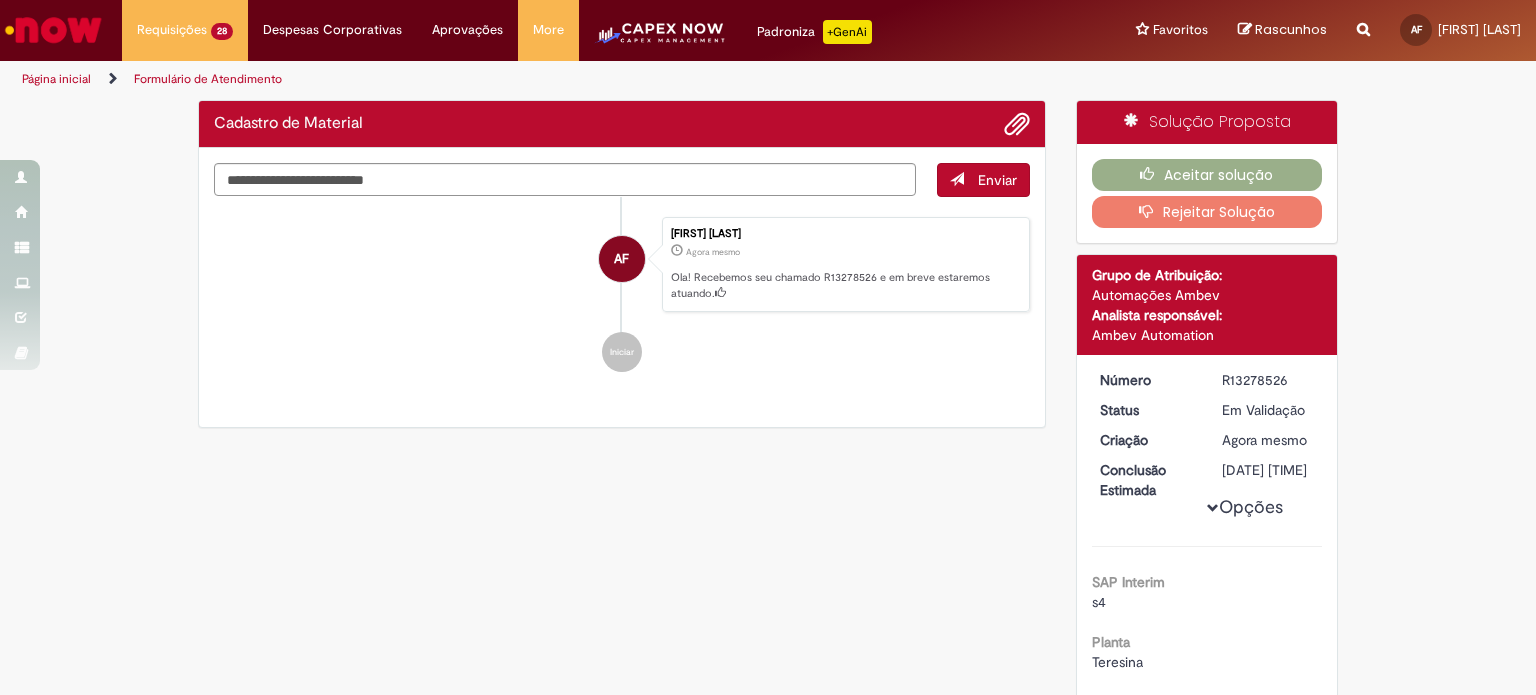 click on "R13278526" at bounding box center (1268, 380) 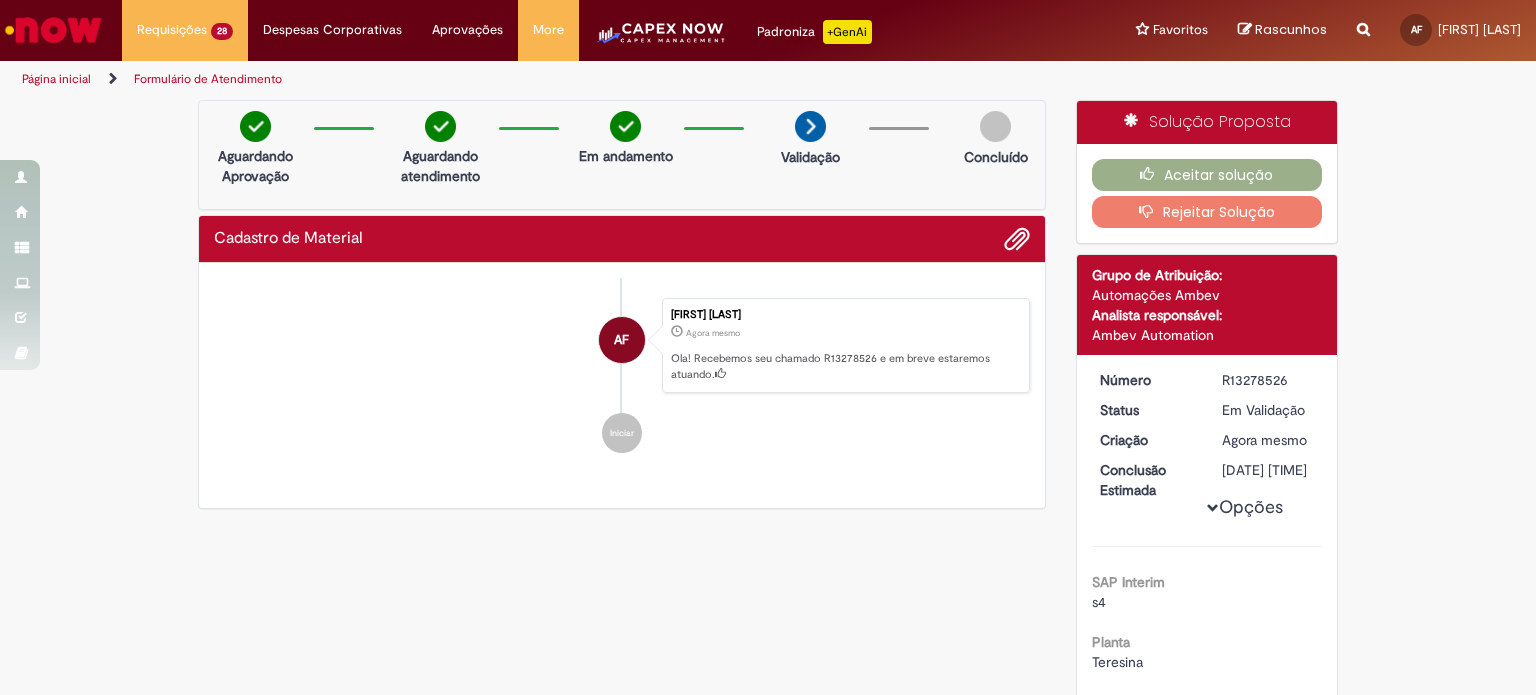 click on "Verificar Código de Barras
Aguardando Aprovação
Aguardando atendimento
Em andamento
Validação
Concluído
Cadastro de Material
Enviar
AF
Ana Faria
Agora mesmo Agora mesmo
Ola! Recebemos seu chamado R13278526 e em breve estaremos atuando.
Iniciar
Solução Proposta
Aceitar solução   Rejeitar Solução" at bounding box center [768, 779] 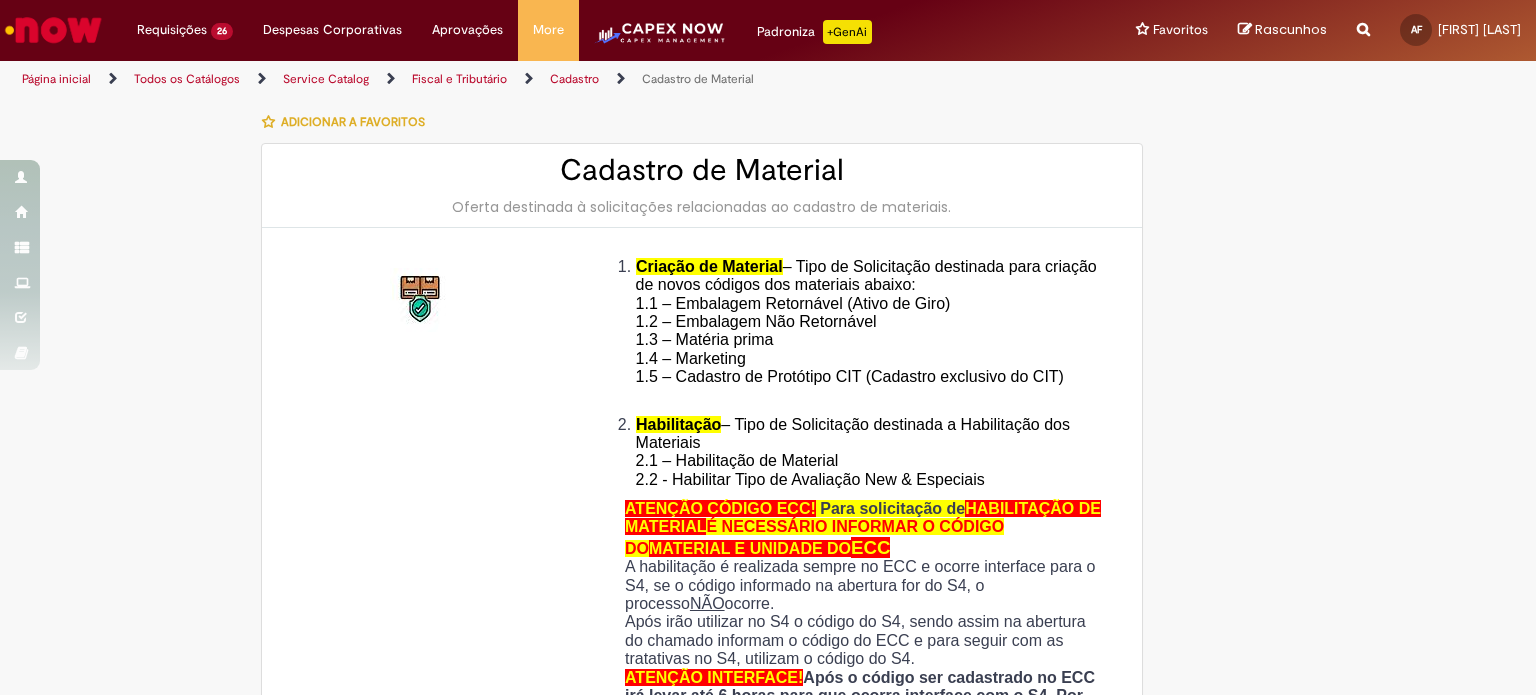 scroll, scrollTop: 0, scrollLeft: 0, axis: both 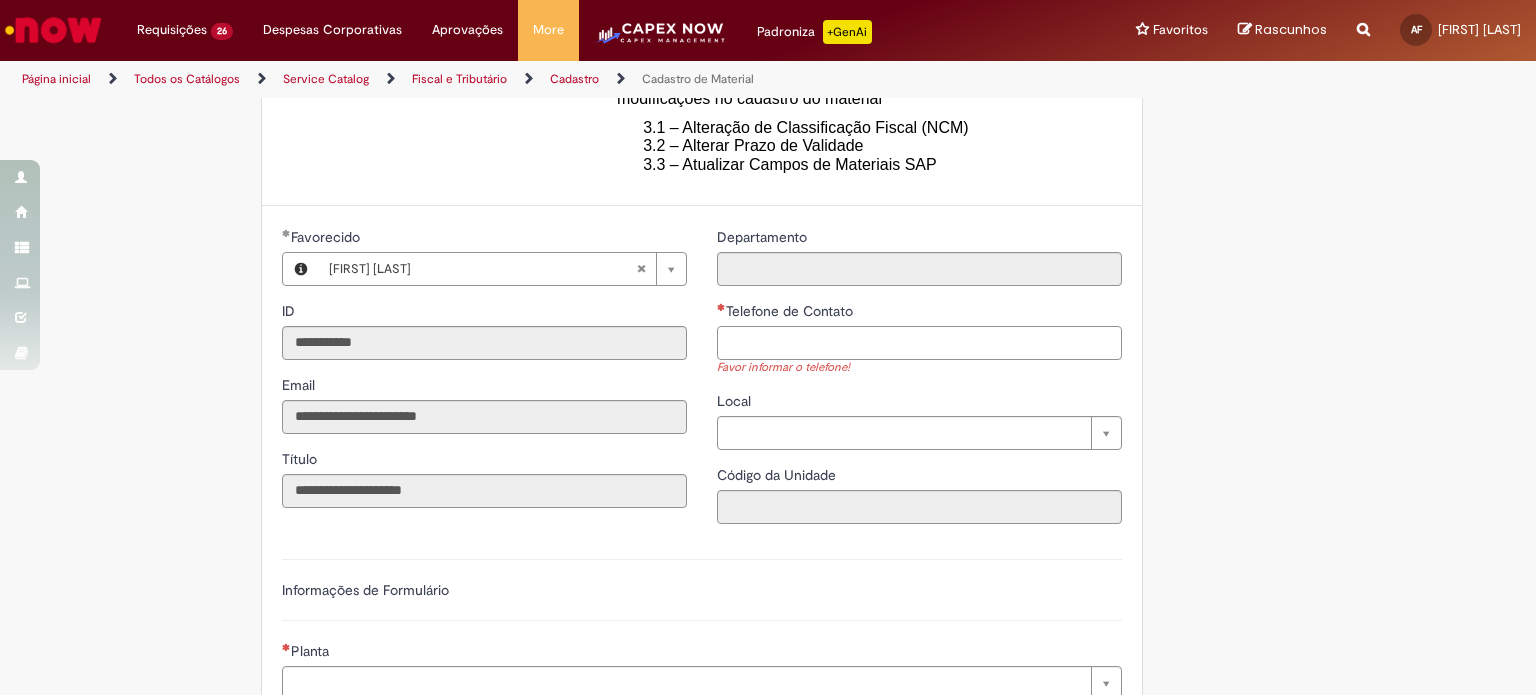 click on "Telefone de Contato" at bounding box center (919, 343) 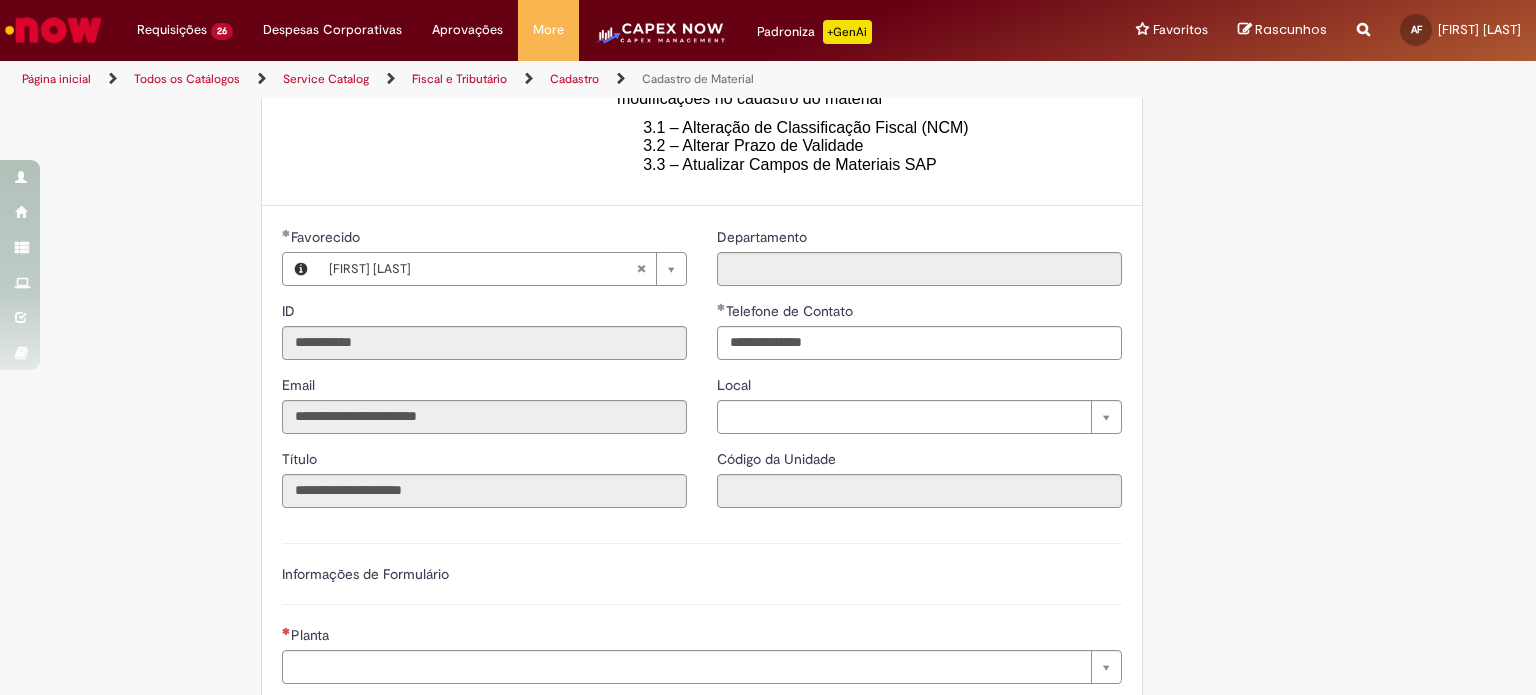 type on "**********" 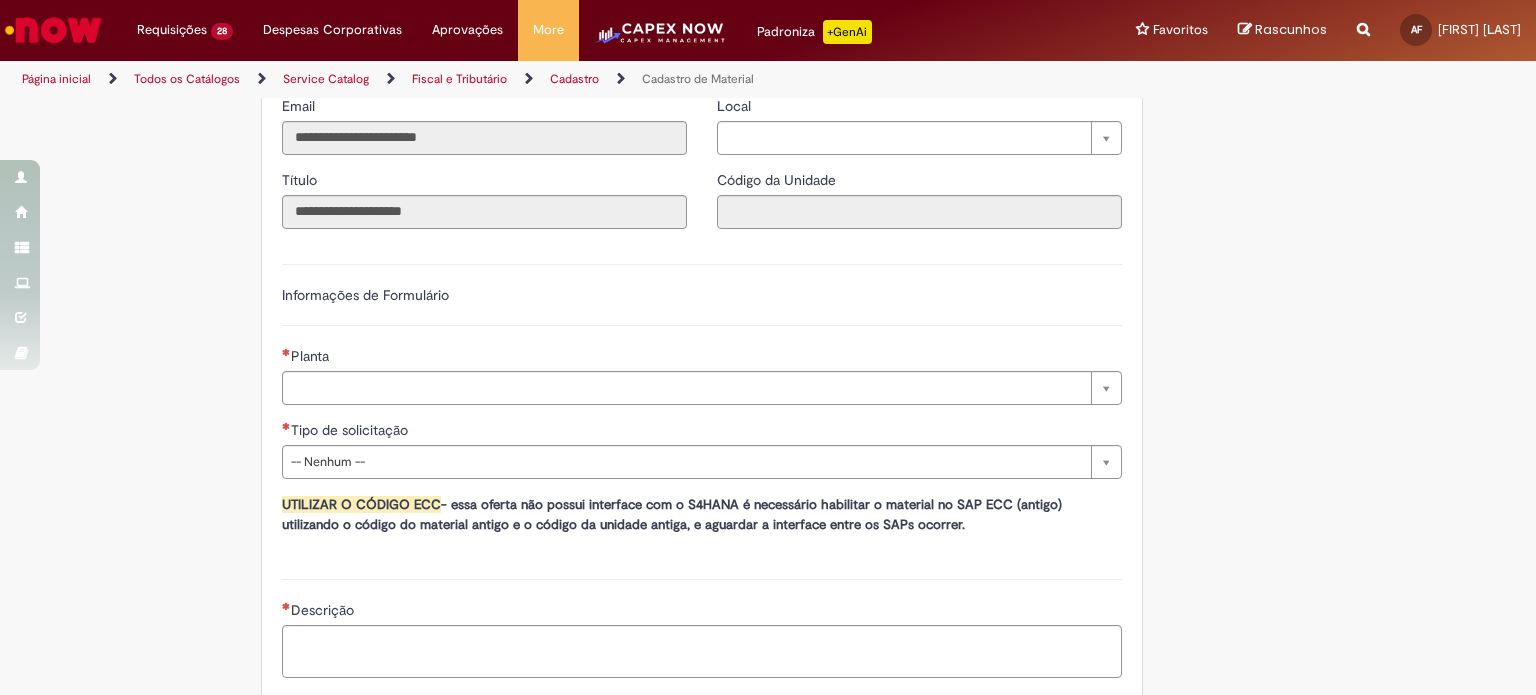 scroll, scrollTop: 1000, scrollLeft: 0, axis: vertical 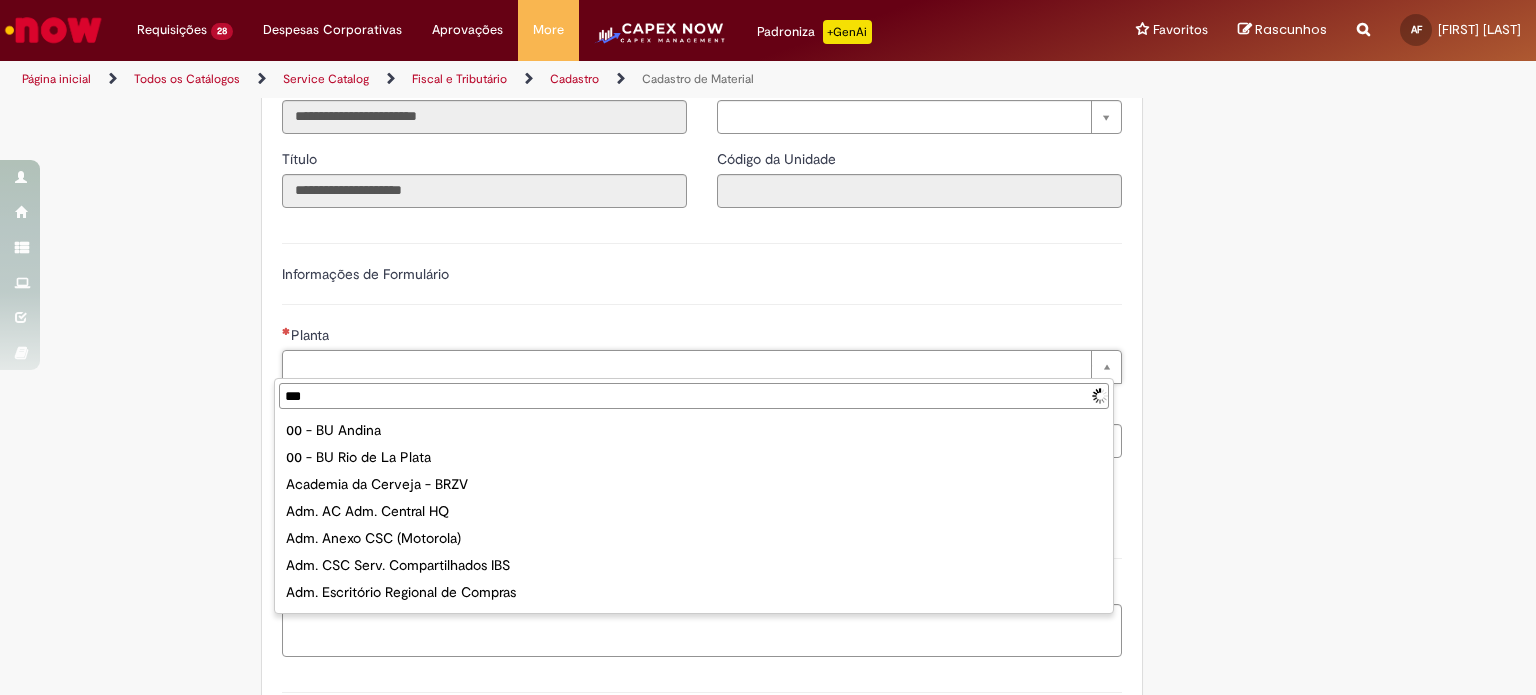 type on "****" 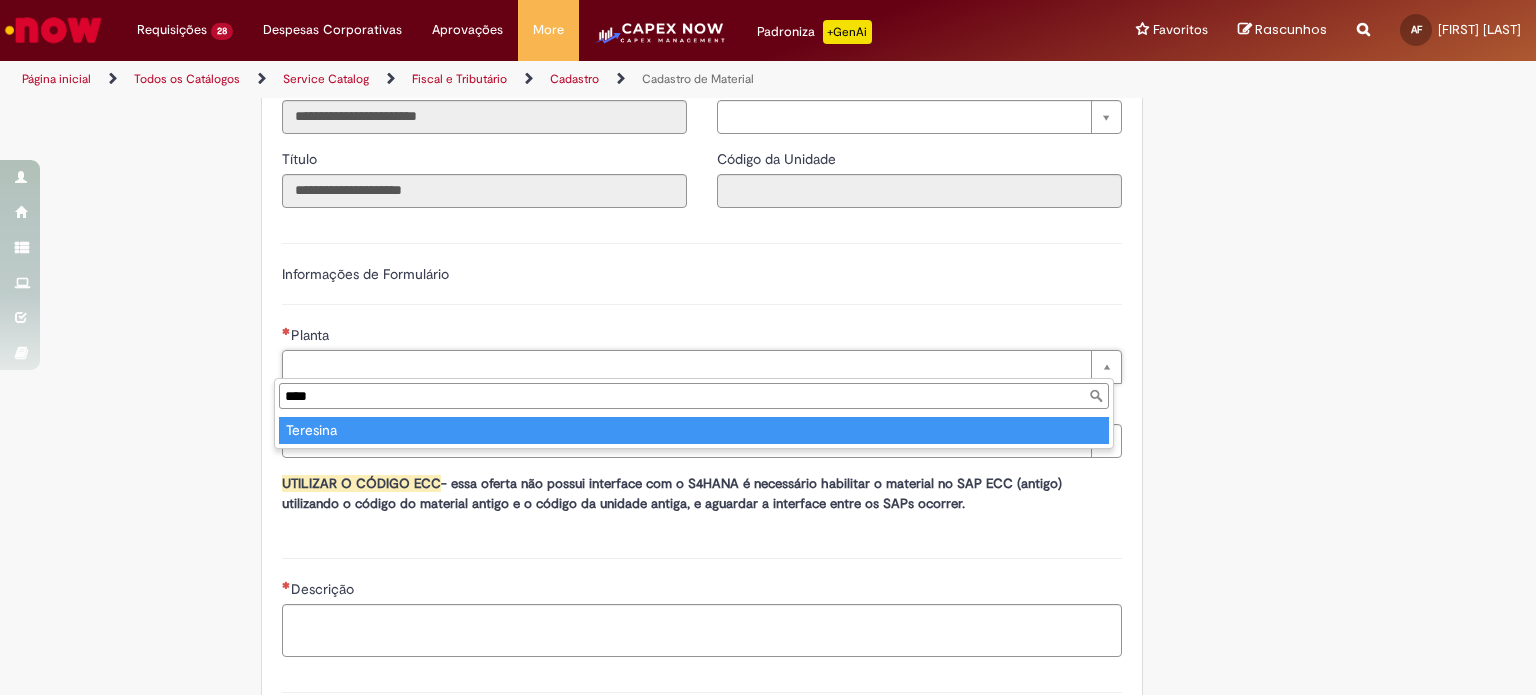type on "********" 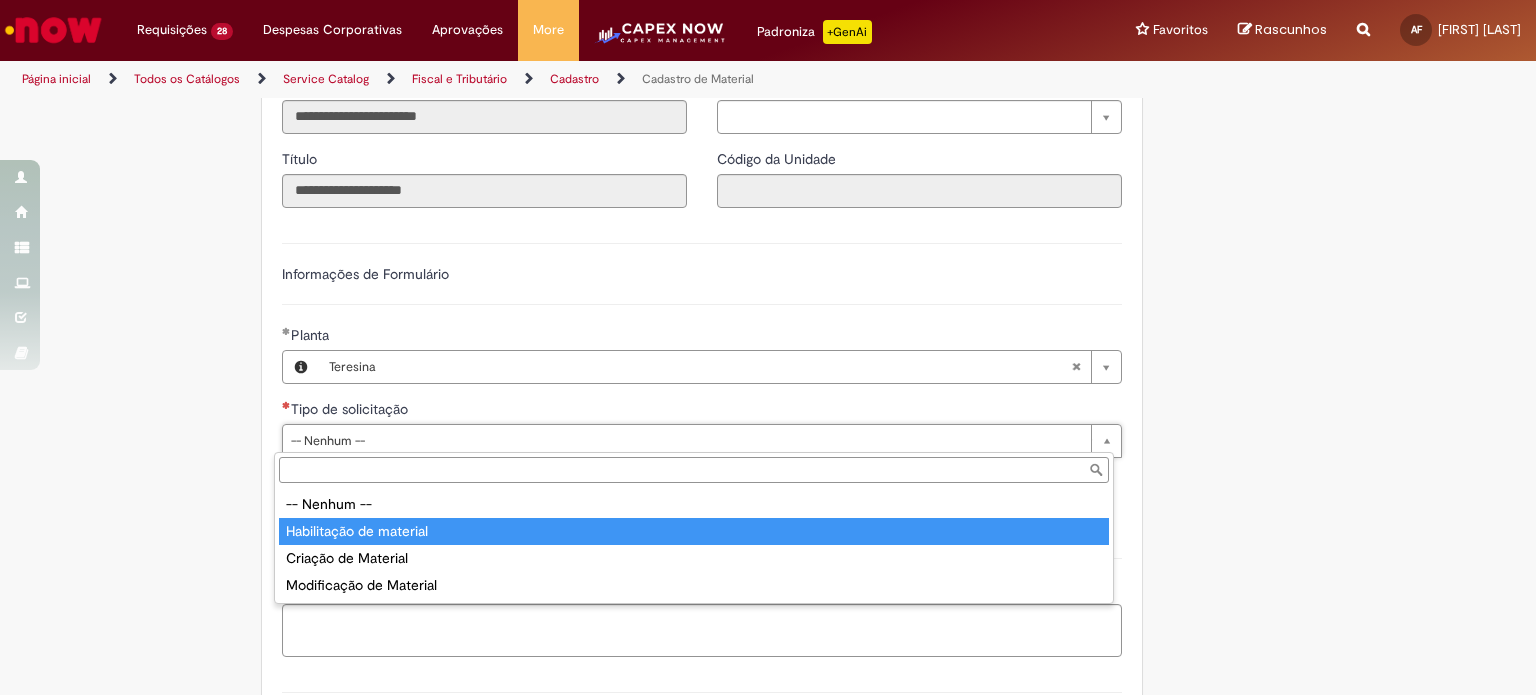 type on "**********" 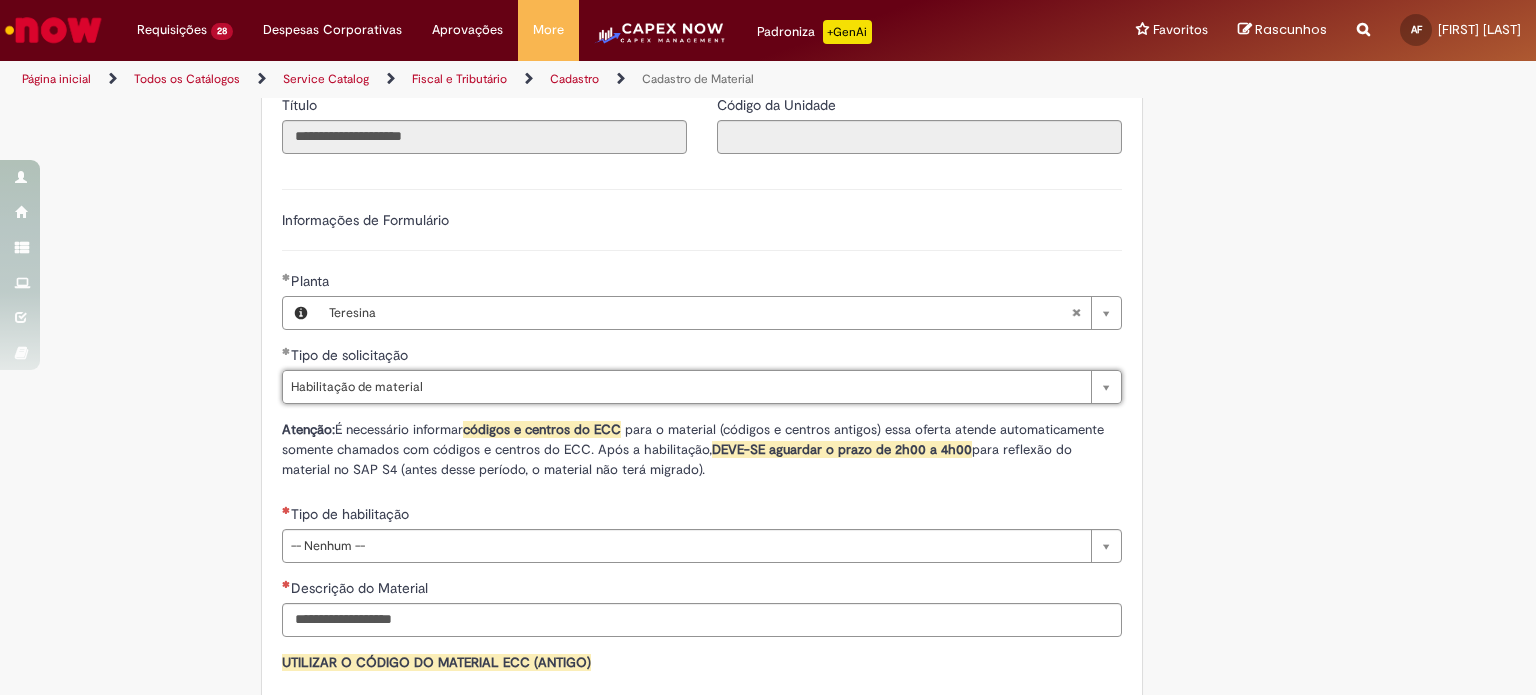 scroll, scrollTop: 1100, scrollLeft: 0, axis: vertical 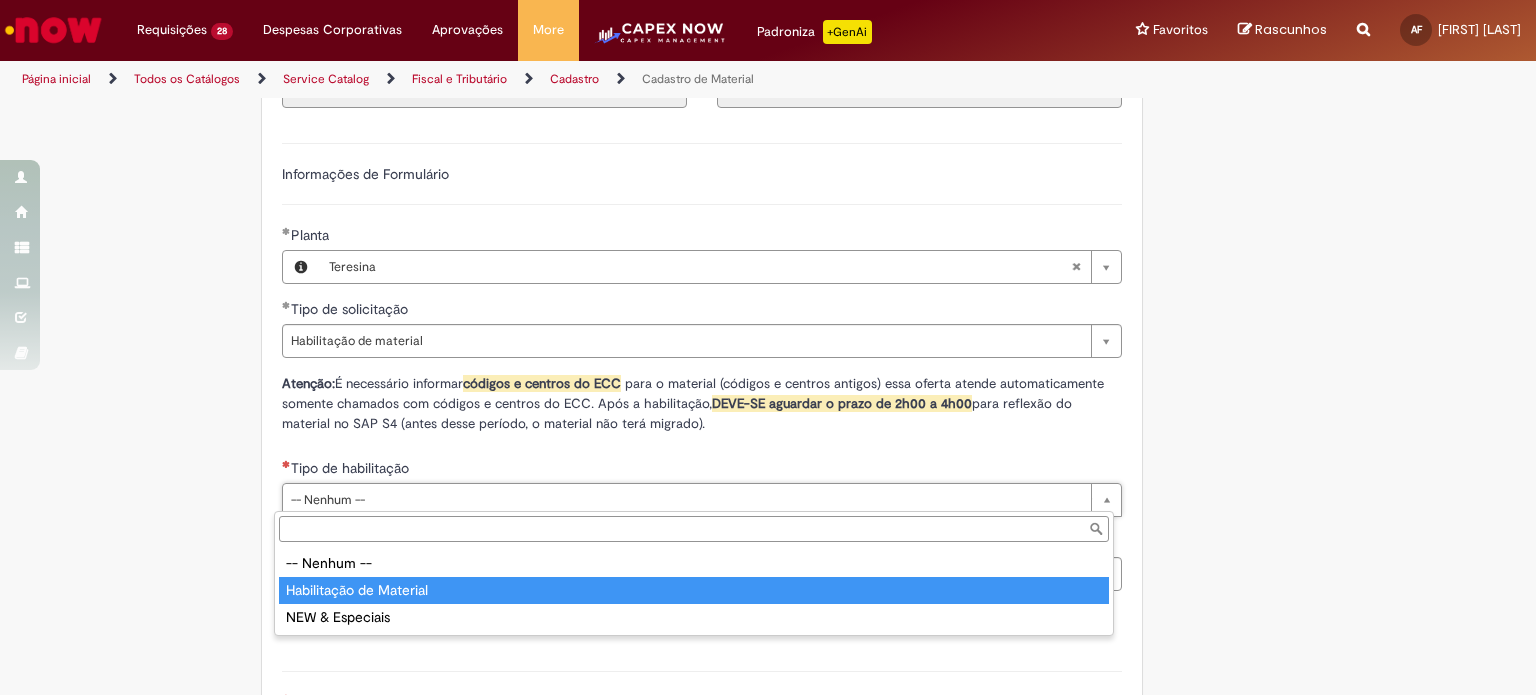 type on "**********" 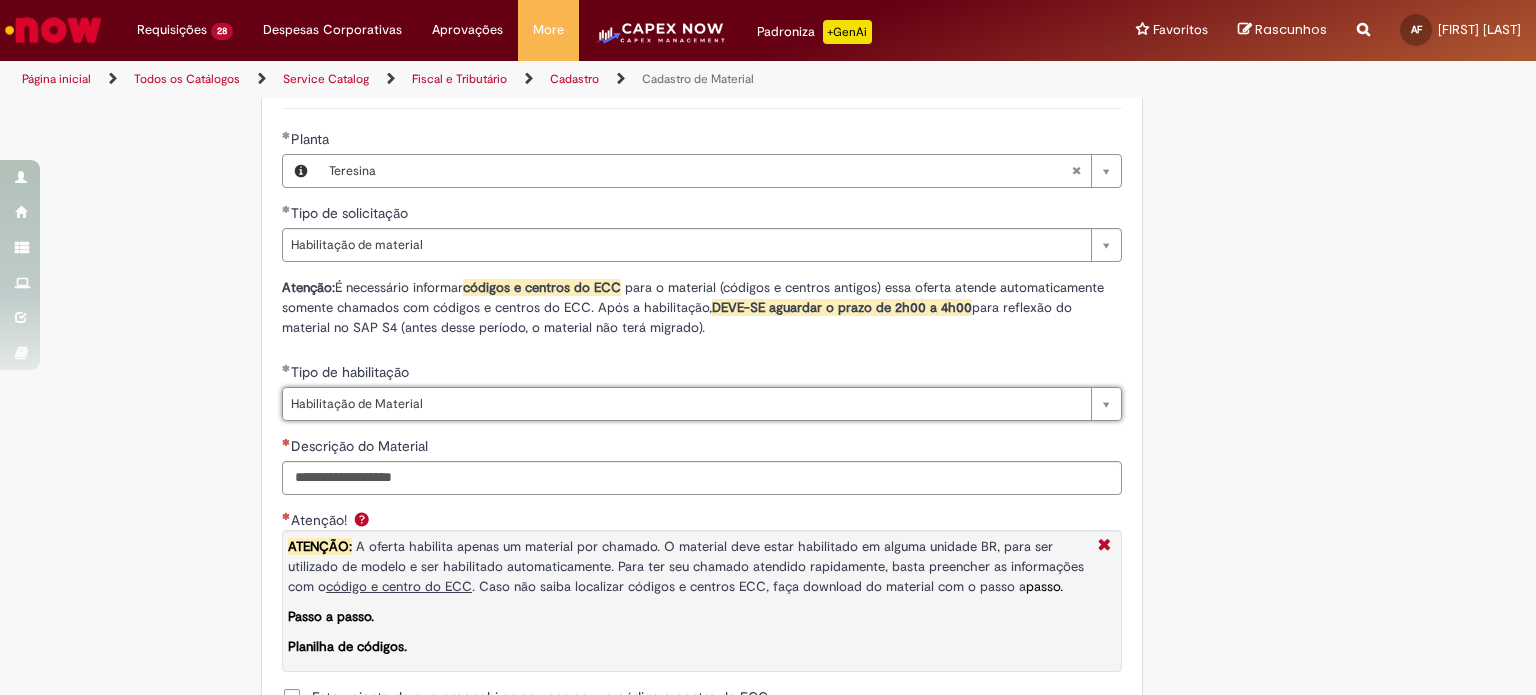 scroll, scrollTop: 1200, scrollLeft: 0, axis: vertical 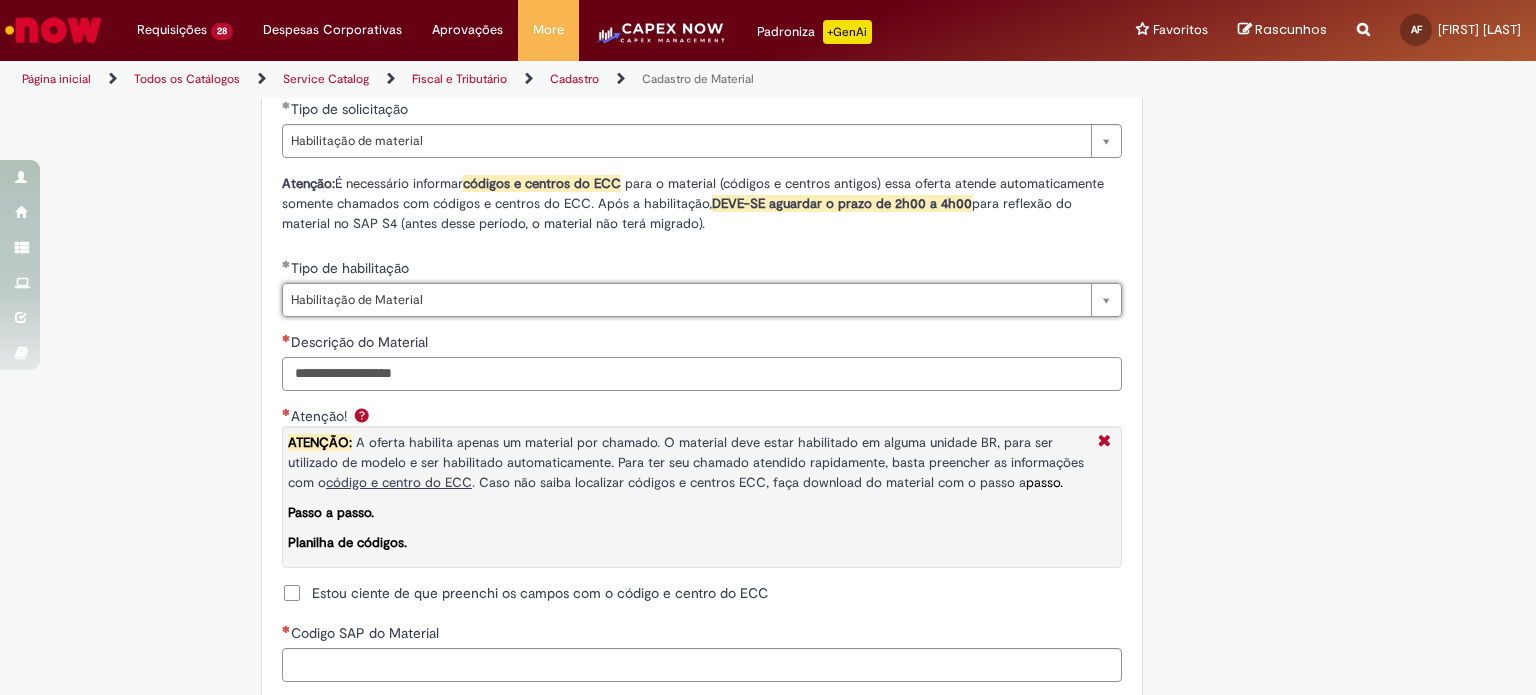 click on "Descrição do Material" at bounding box center [702, 374] 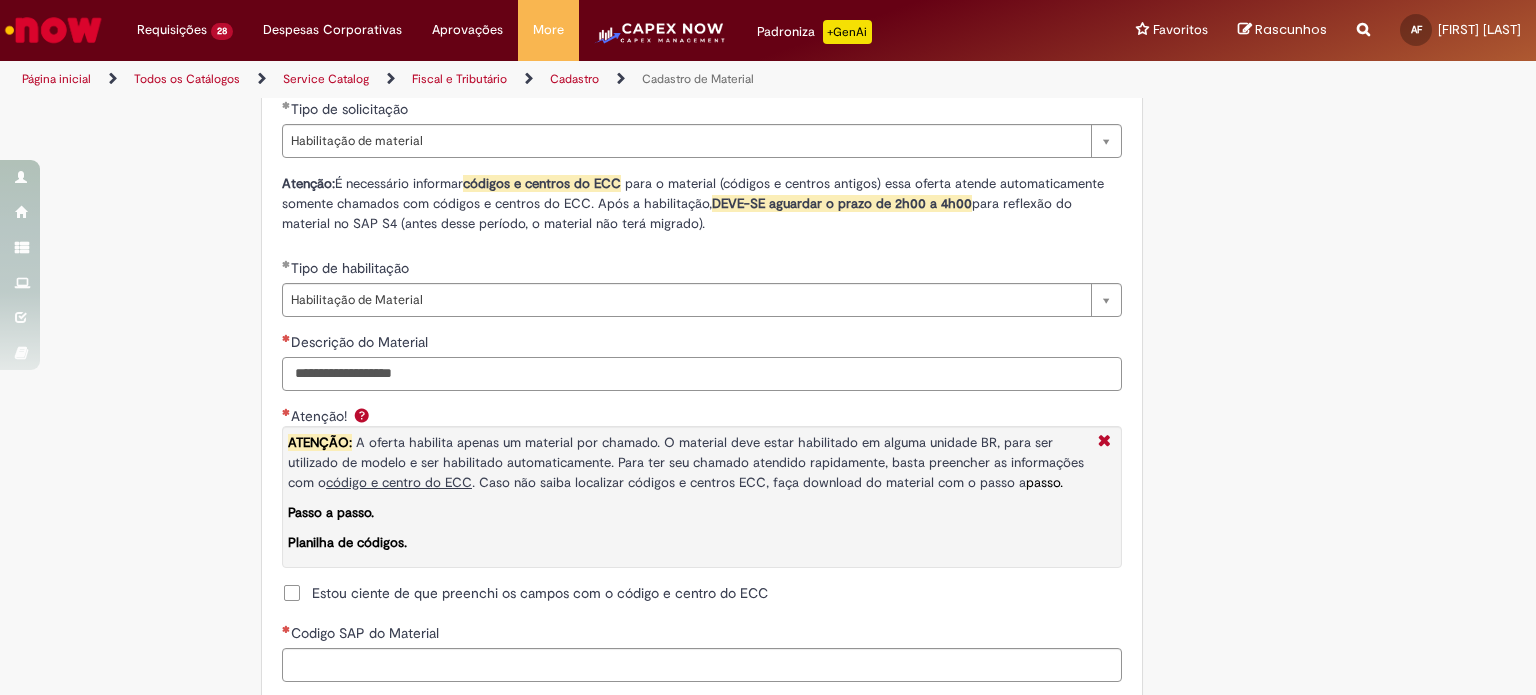 paste on "**********" 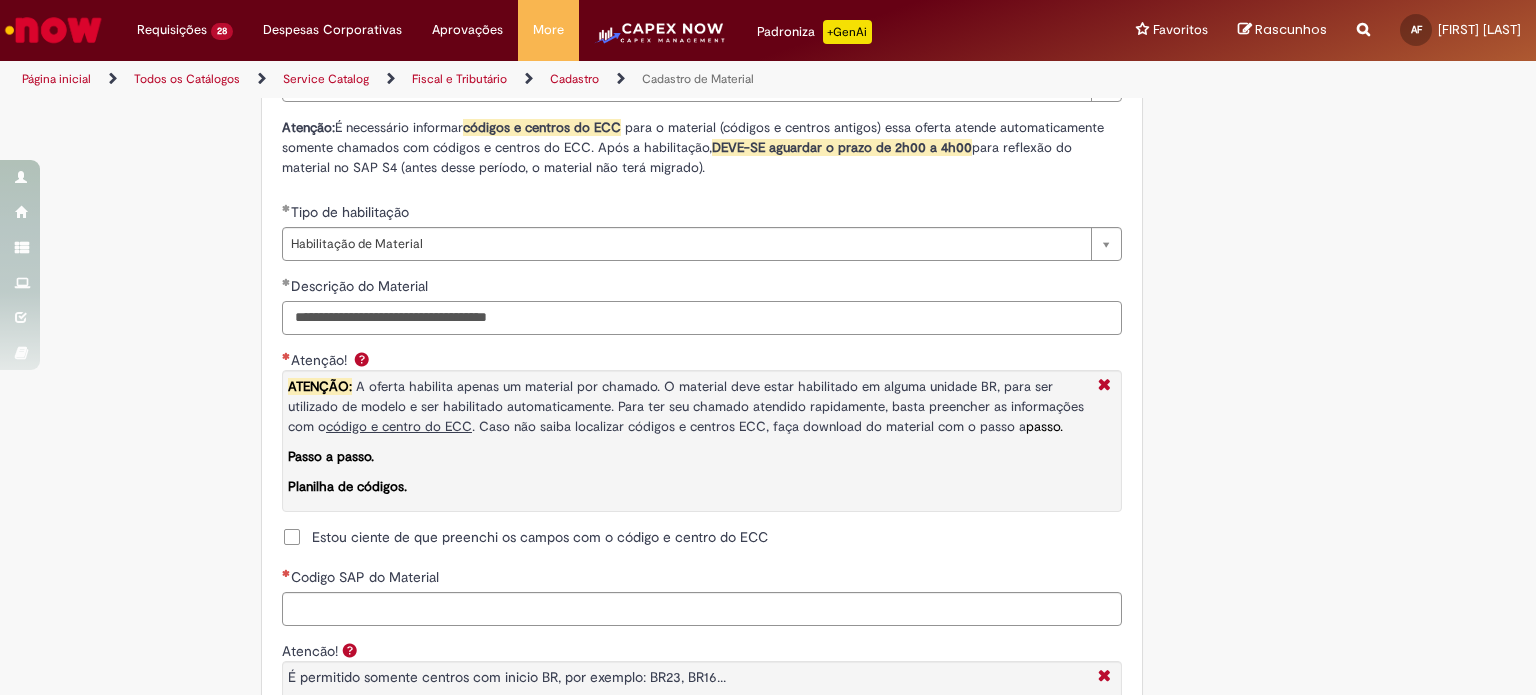 scroll, scrollTop: 1500, scrollLeft: 0, axis: vertical 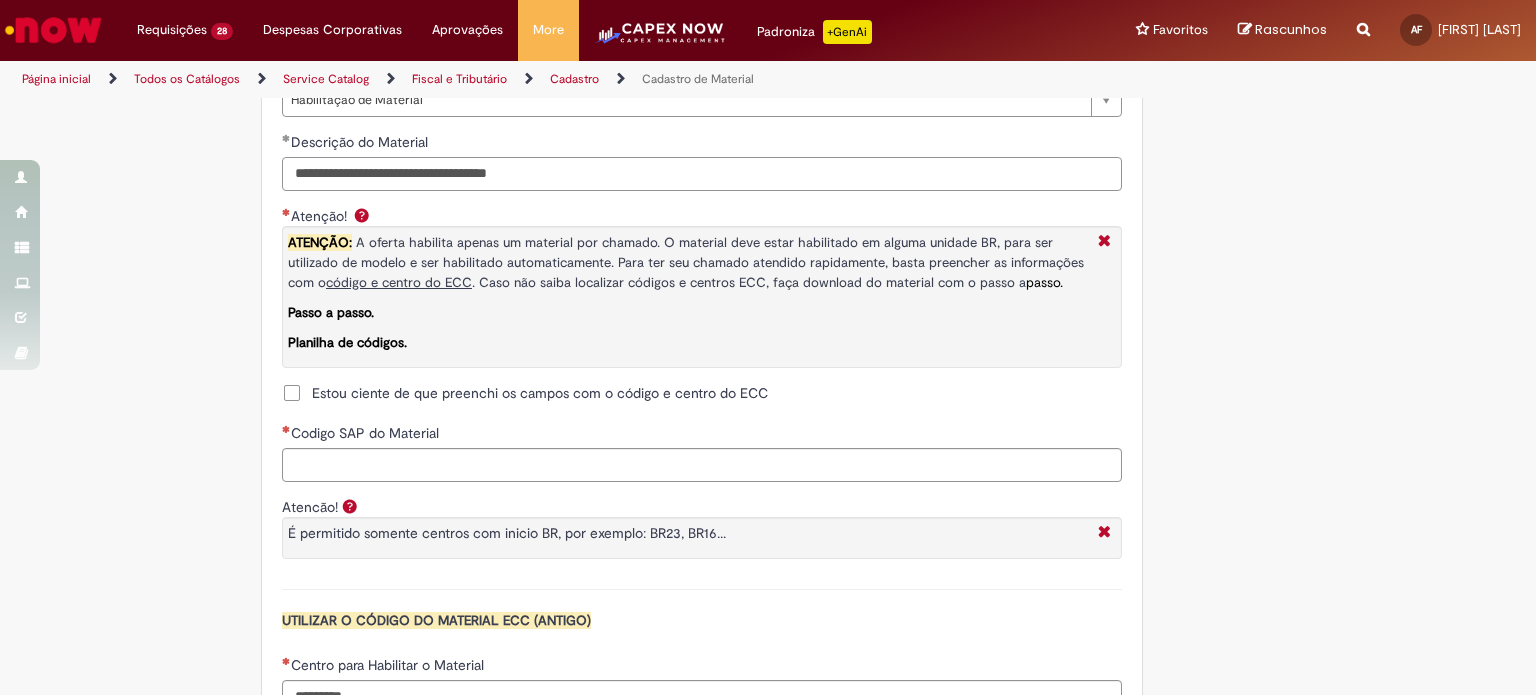 type on "**********" 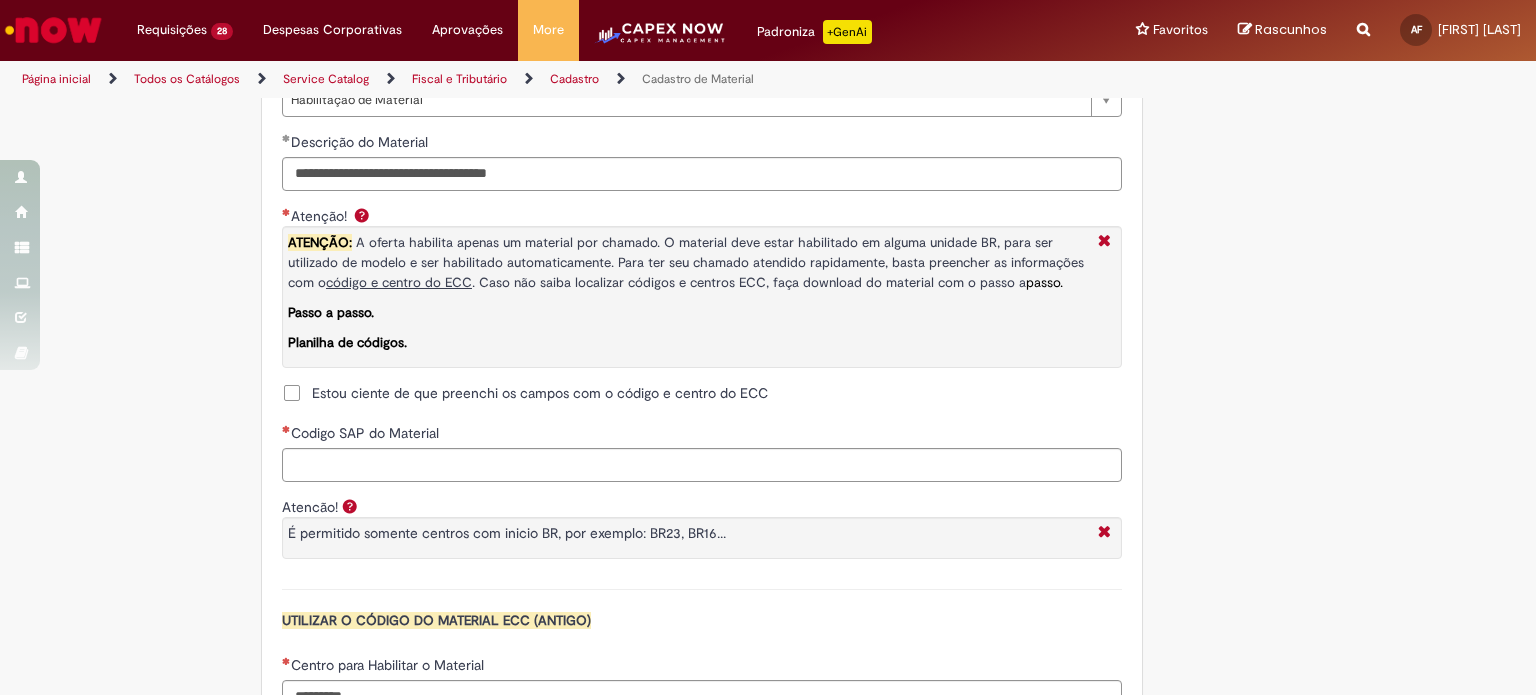 click on "Estou ciente de que preenchi os campos com o código e centro do ECC" at bounding box center [540, 393] 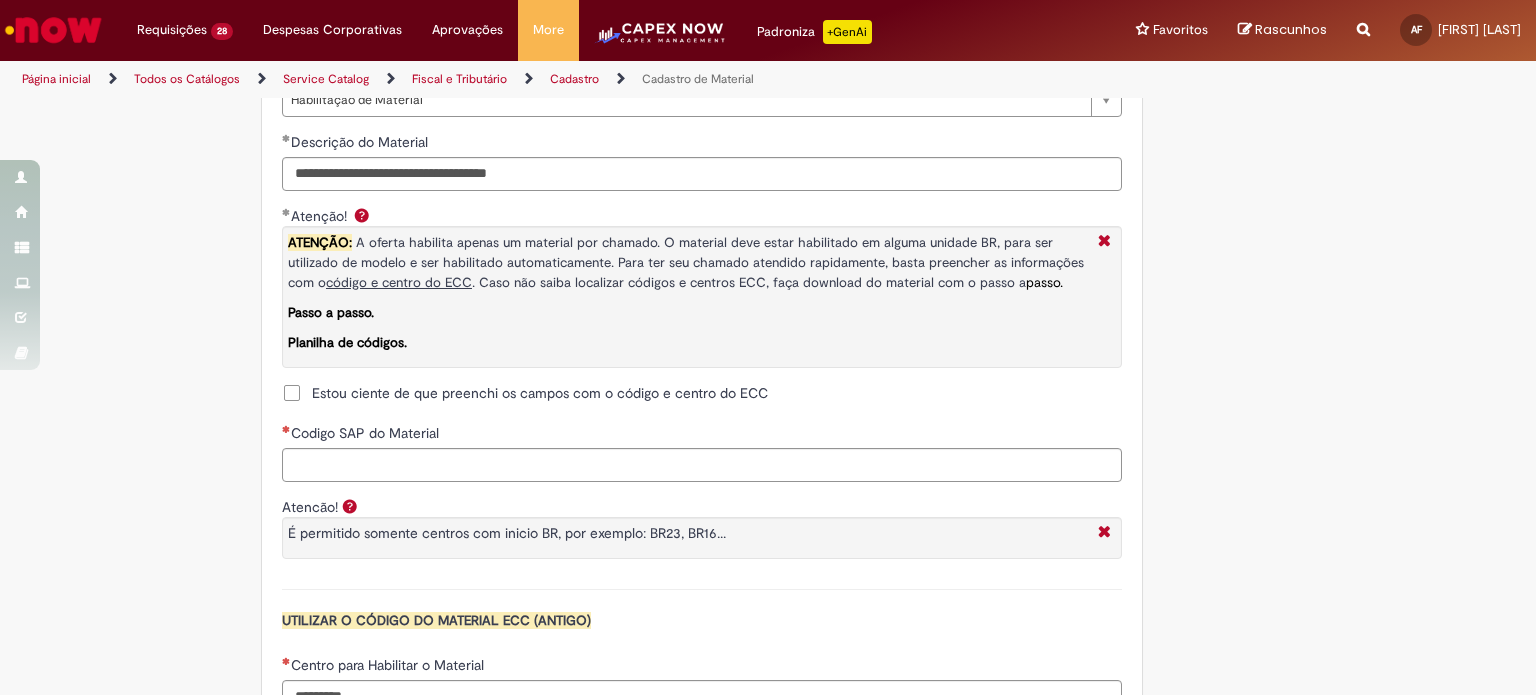 drag, startPoint x: 1325, startPoint y: 346, endPoint x: 809, endPoint y: 391, distance: 517.9585 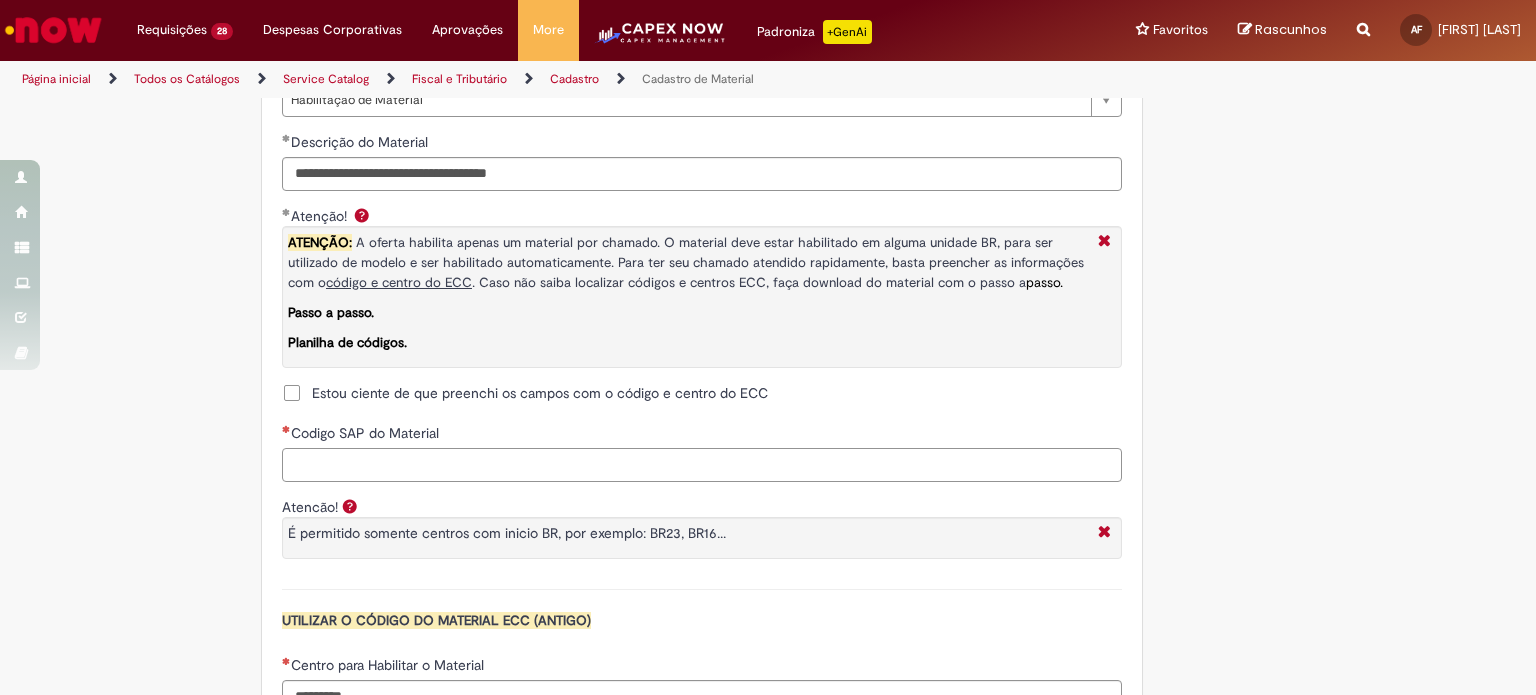 click on "Codigo SAP do Material" at bounding box center [702, 465] 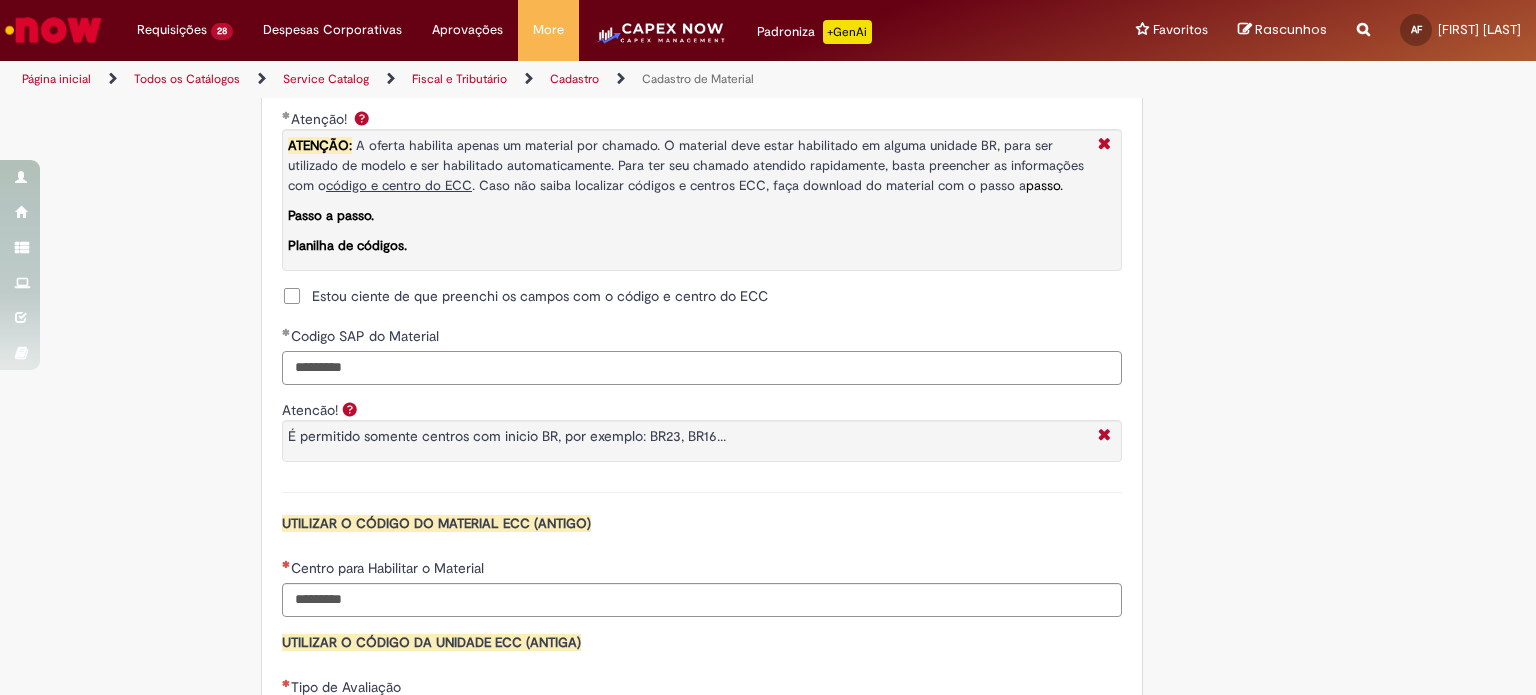 scroll, scrollTop: 1600, scrollLeft: 0, axis: vertical 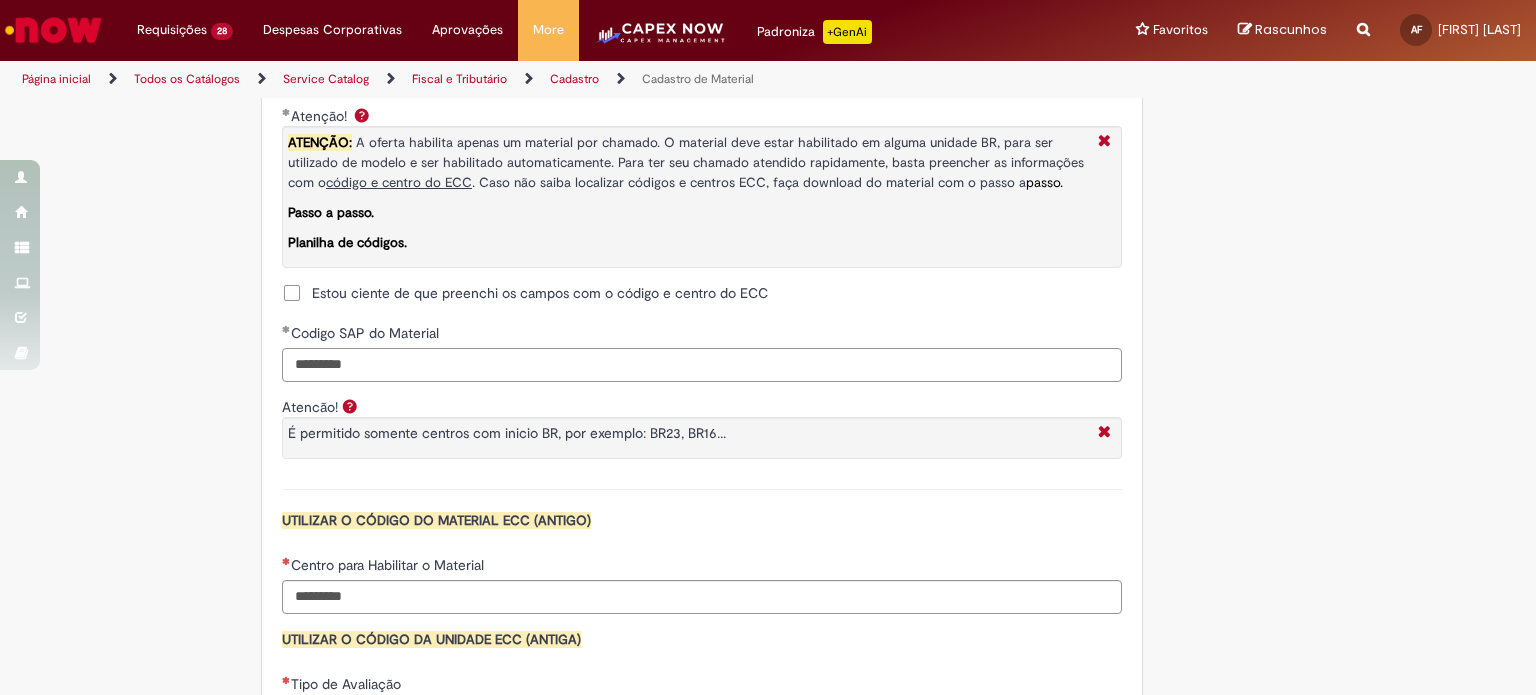 type on "*********" 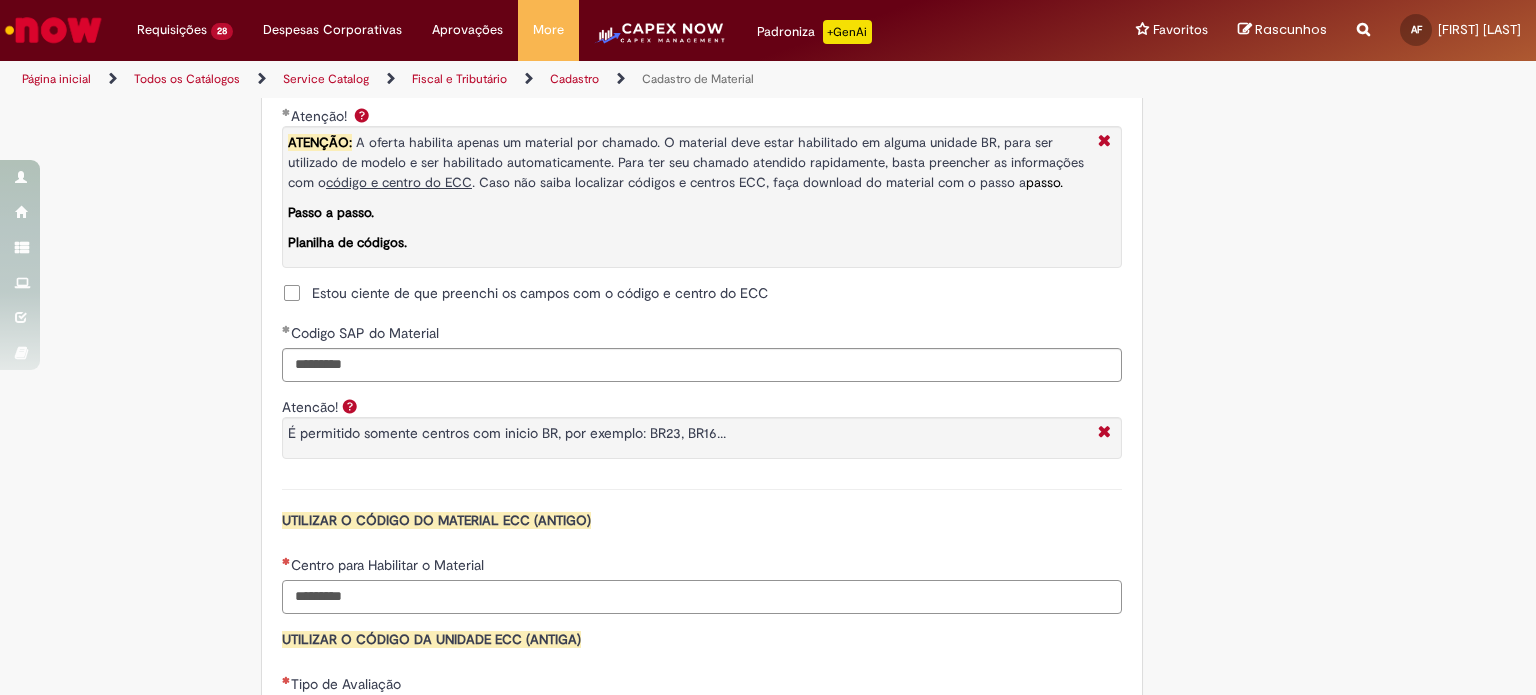 click on "Centro para Habilitar o Material" at bounding box center [702, 597] 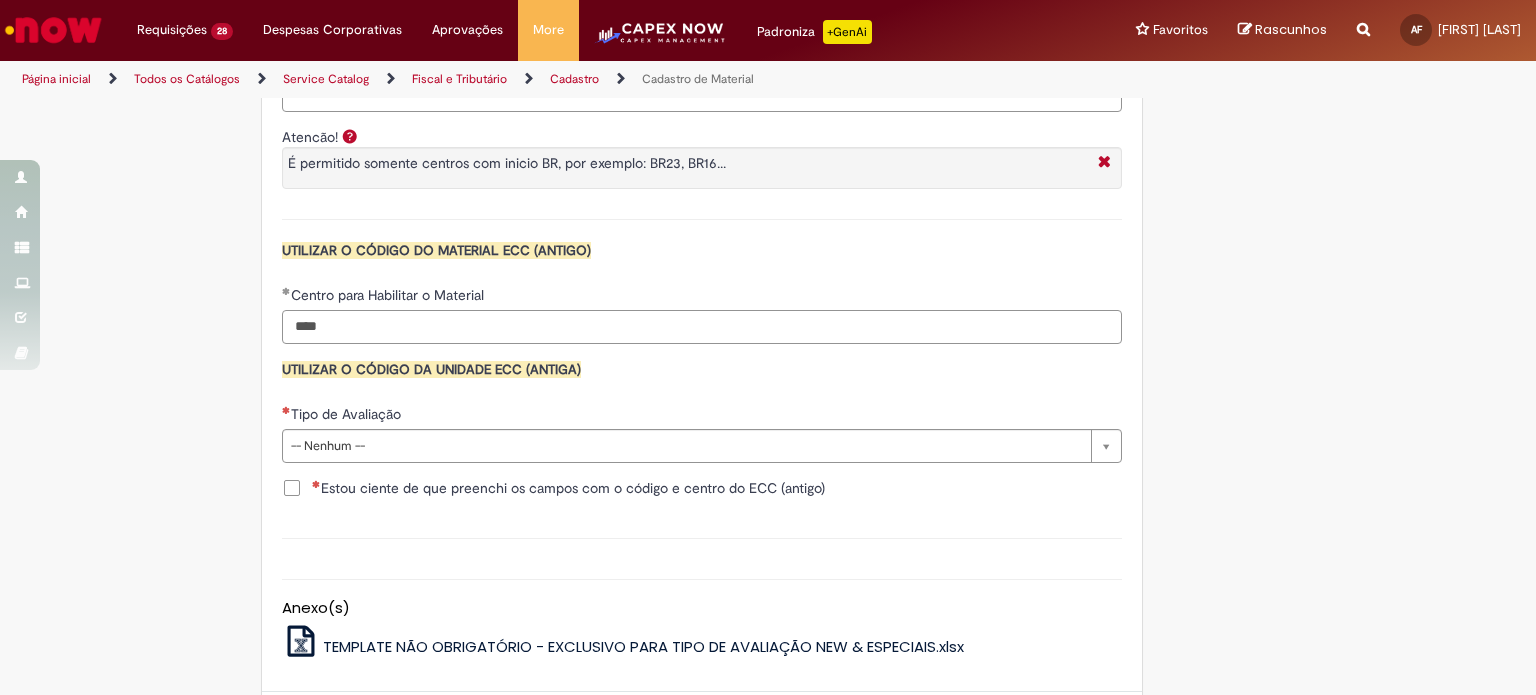 scroll, scrollTop: 1900, scrollLeft: 0, axis: vertical 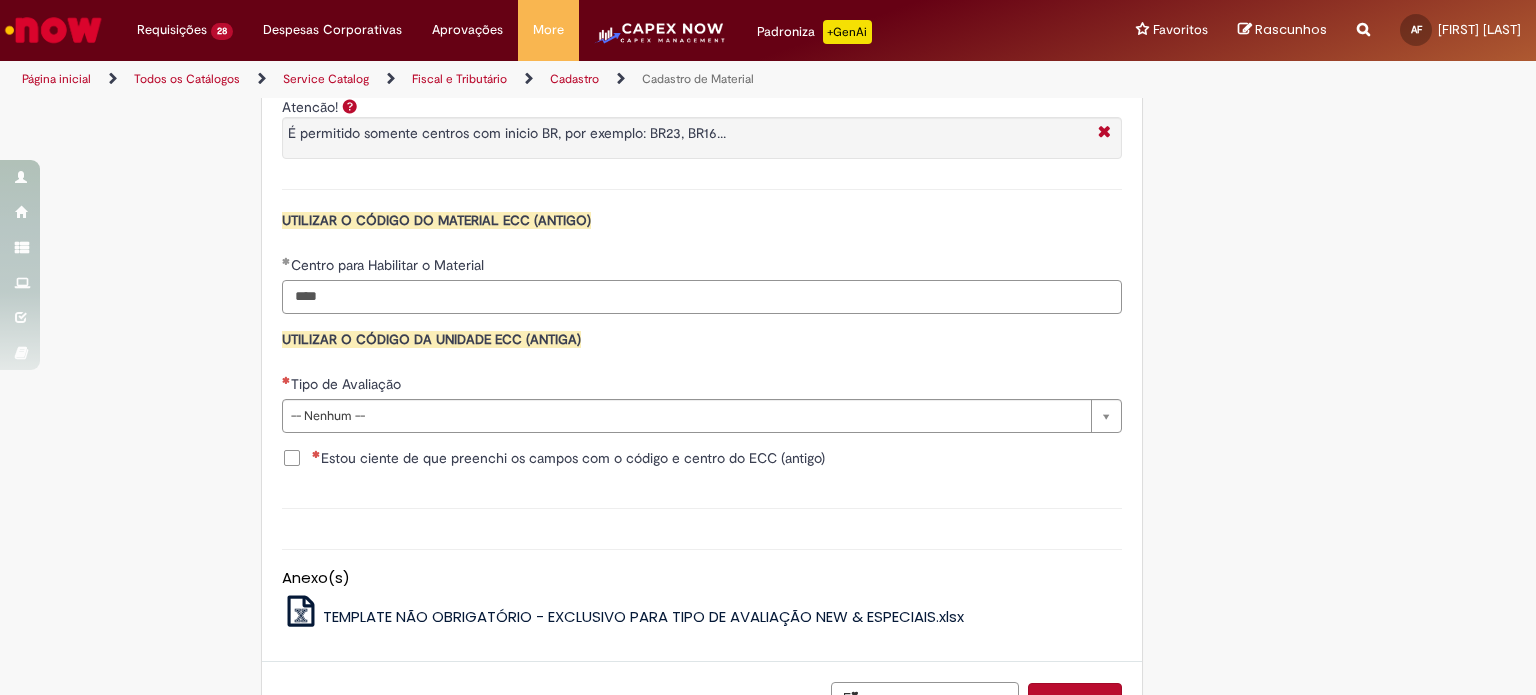type on "****" 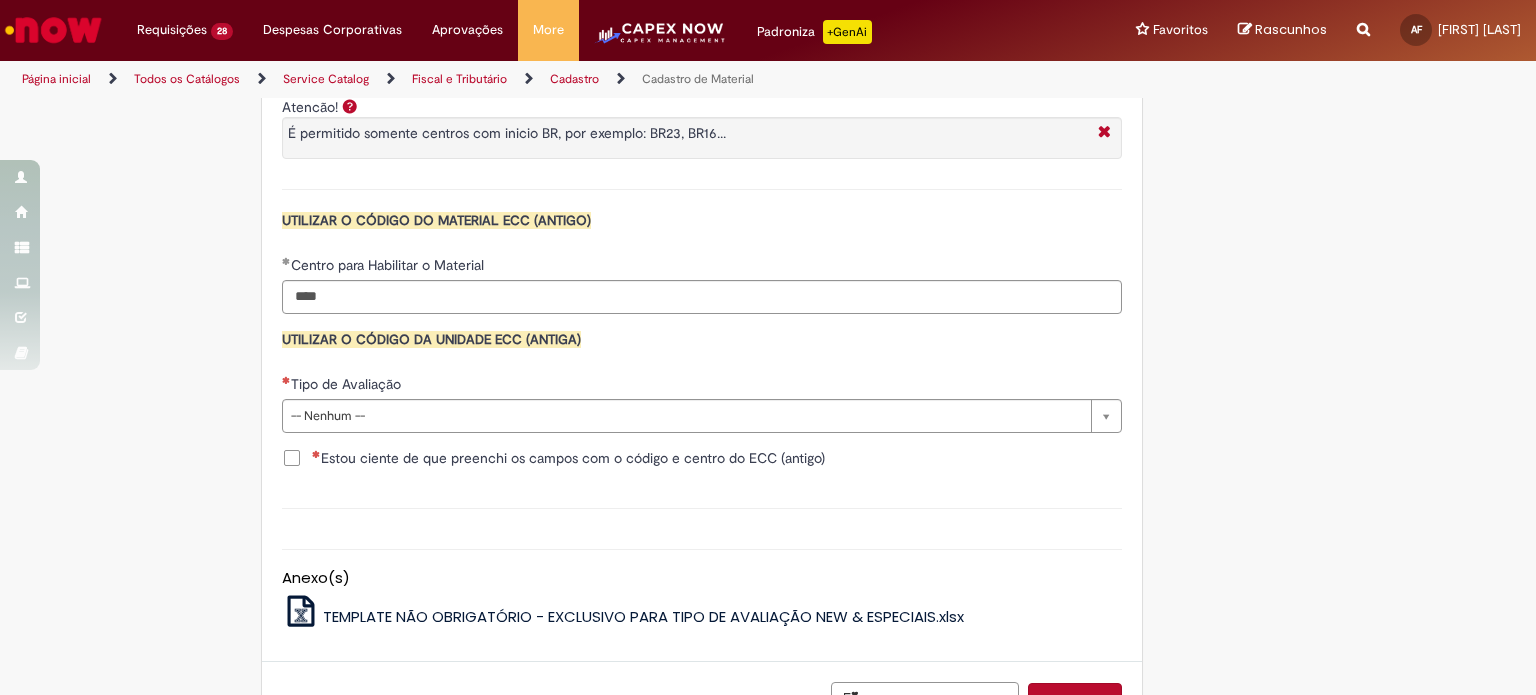 click on "Tipo de Avaliação" at bounding box center [702, 386] 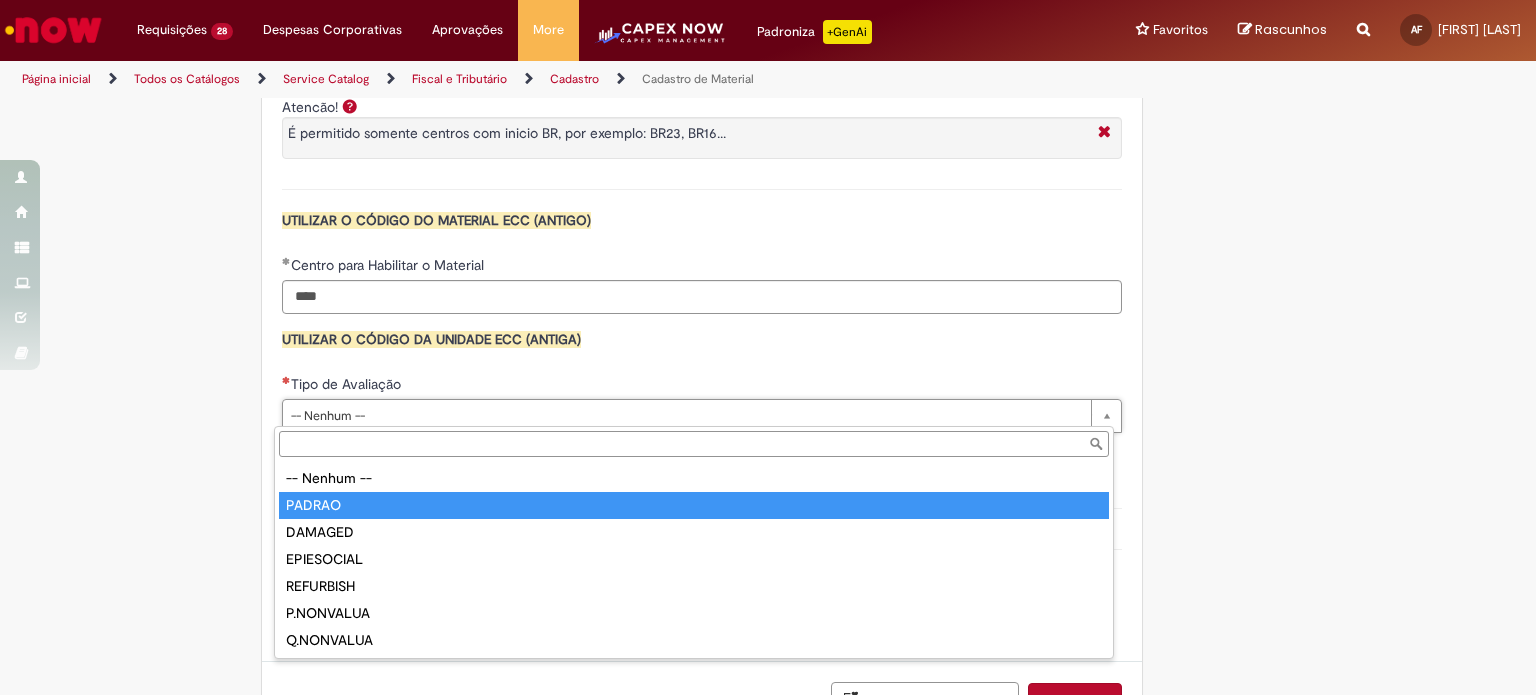 type on "******" 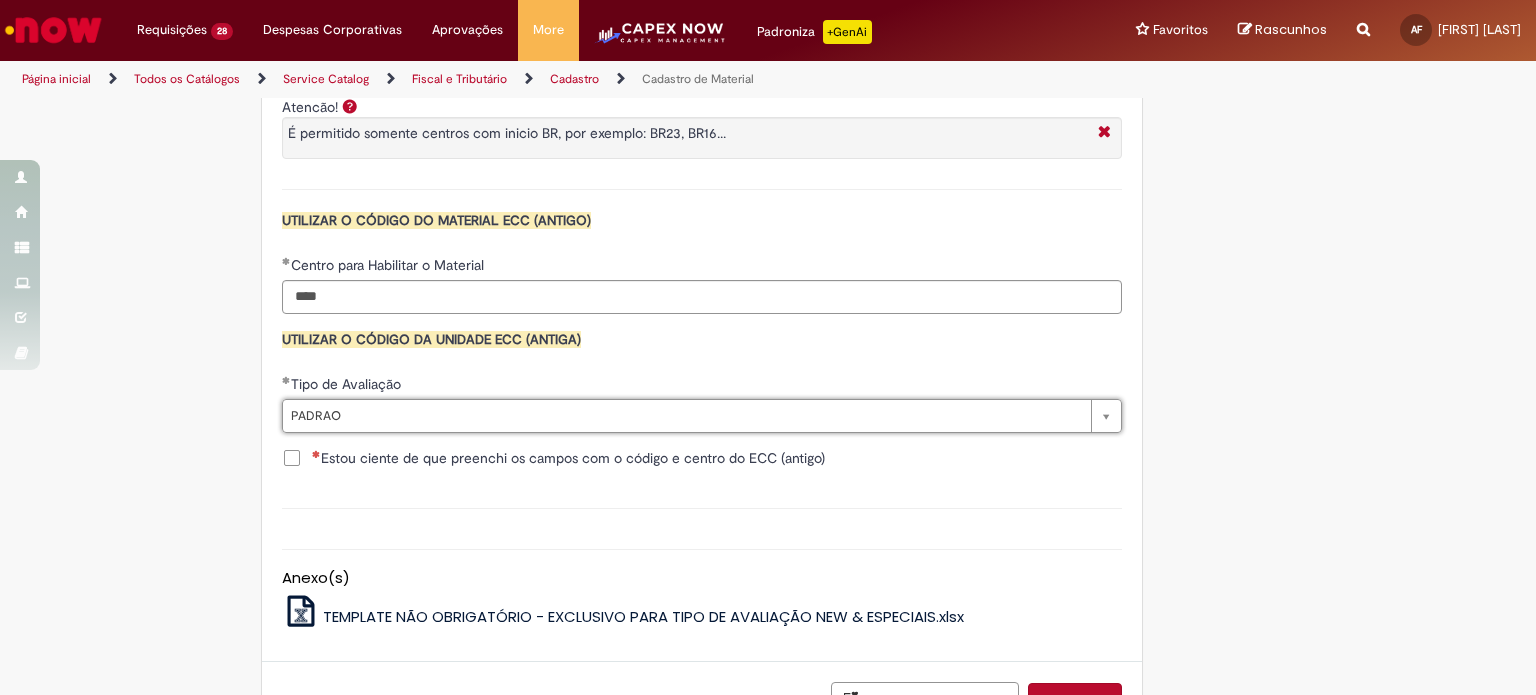 click on "Estou ciente de que preenchi os campos com o código e centro do ECC  (antigo)" at bounding box center [568, 458] 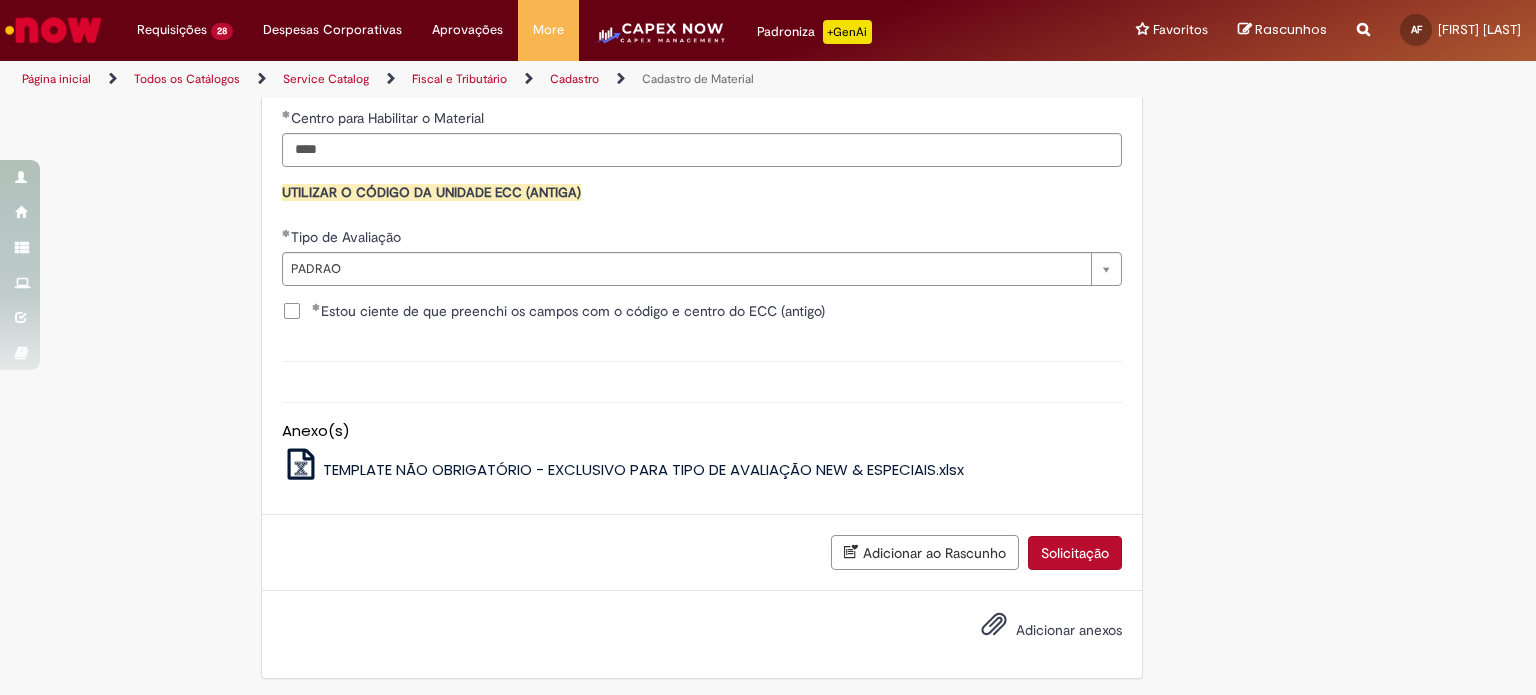 click on "Solicitação" at bounding box center (1075, 553) 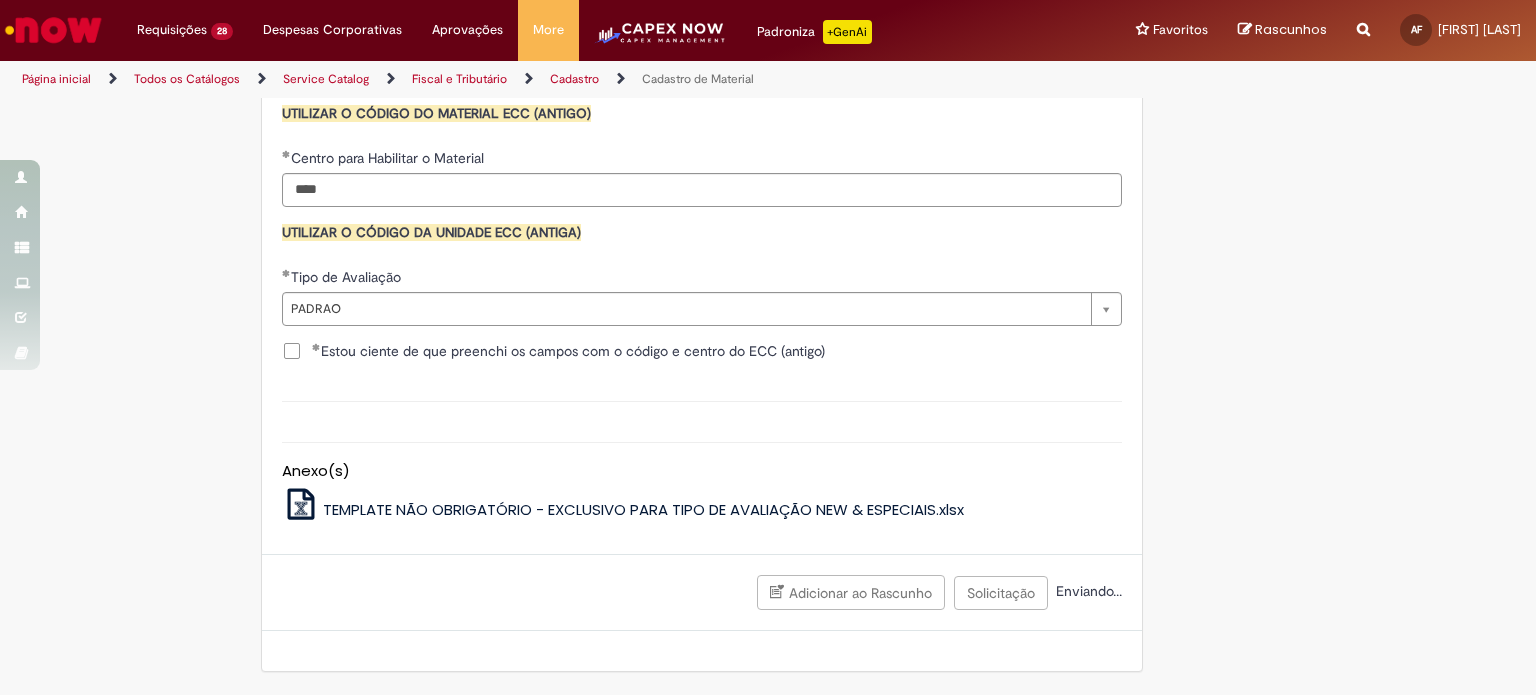 scroll, scrollTop: 2001, scrollLeft: 0, axis: vertical 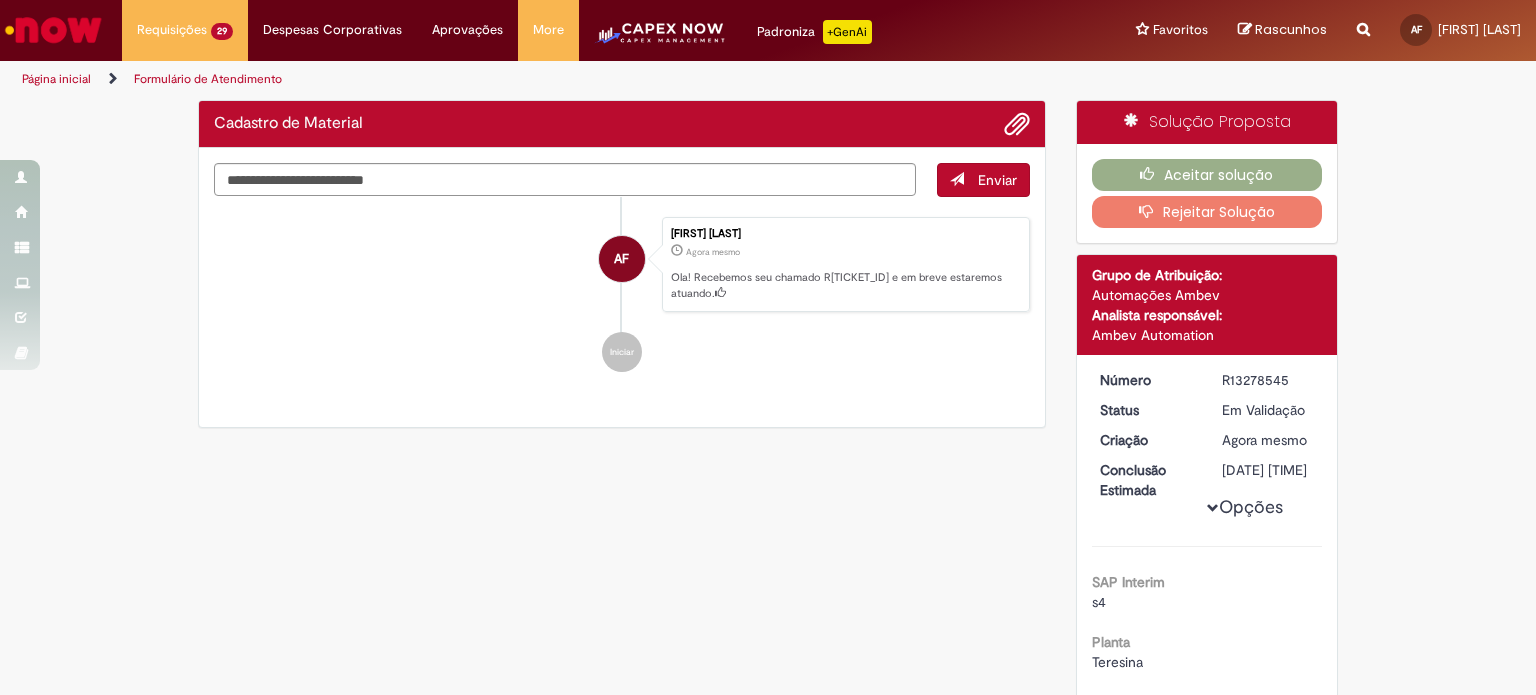 click on "R13278545" at bounding box center (1268, 380) 